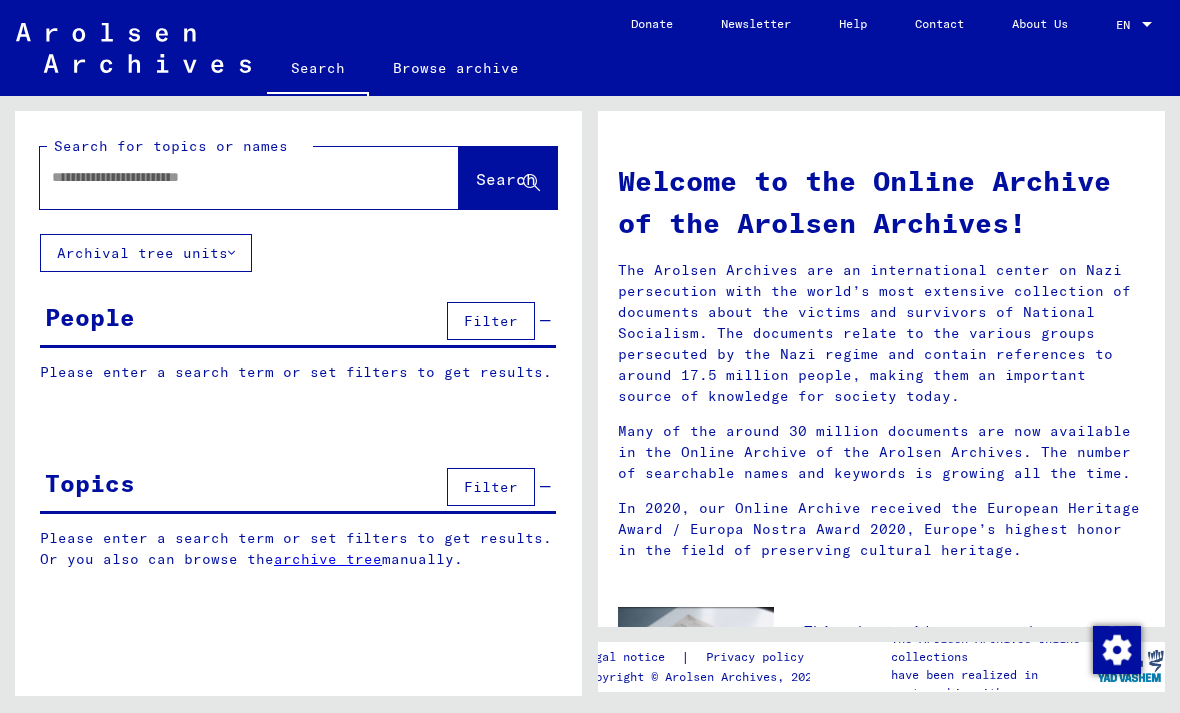 scroll, scrollTop: 0, scrollLeft: 0, axis: both 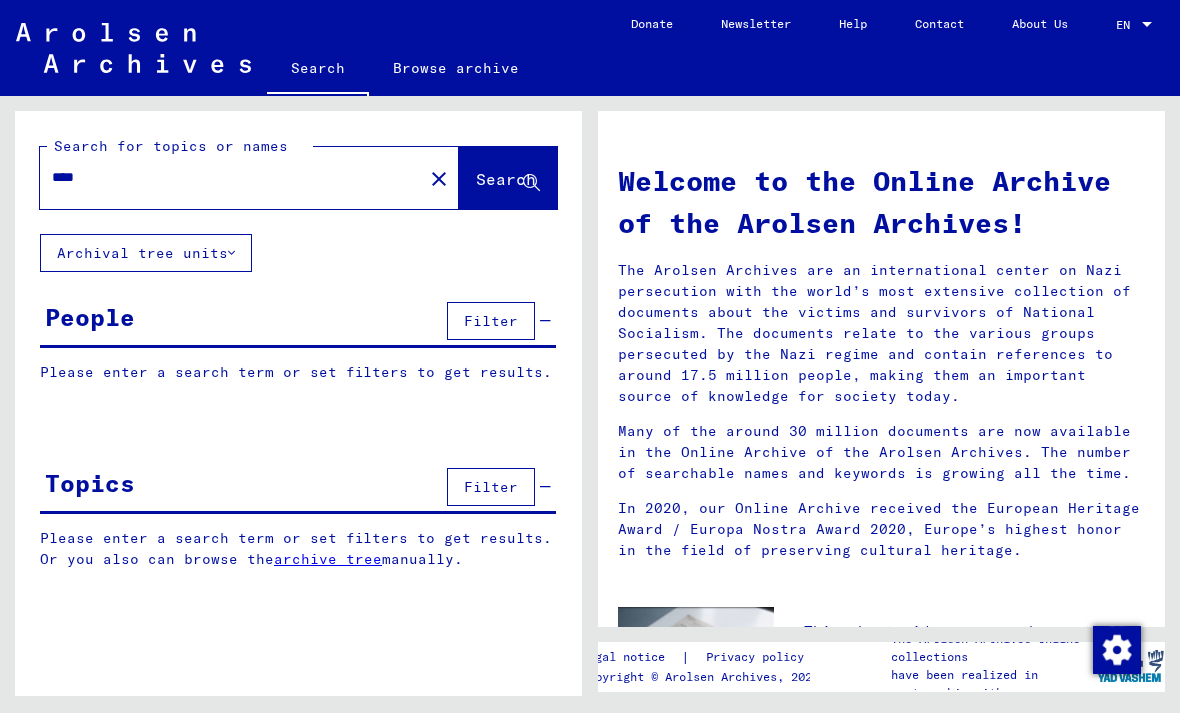 click on "Search" 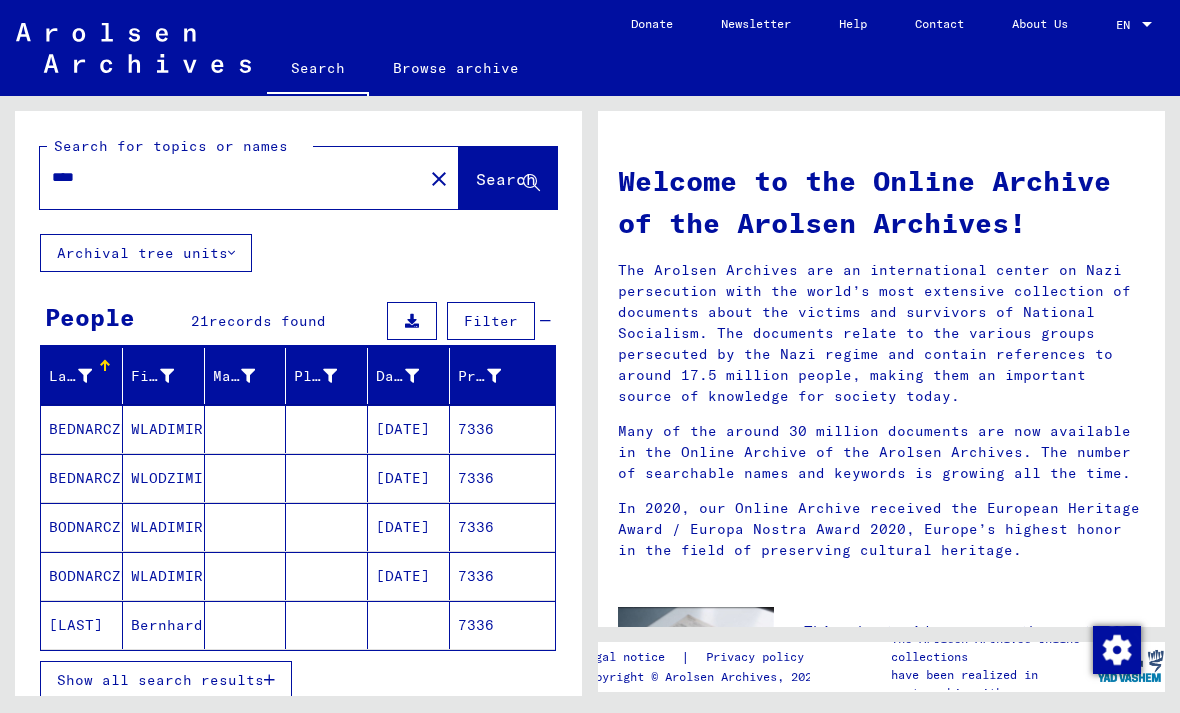 click on "Show all search results" at bounding box center [160, 680] 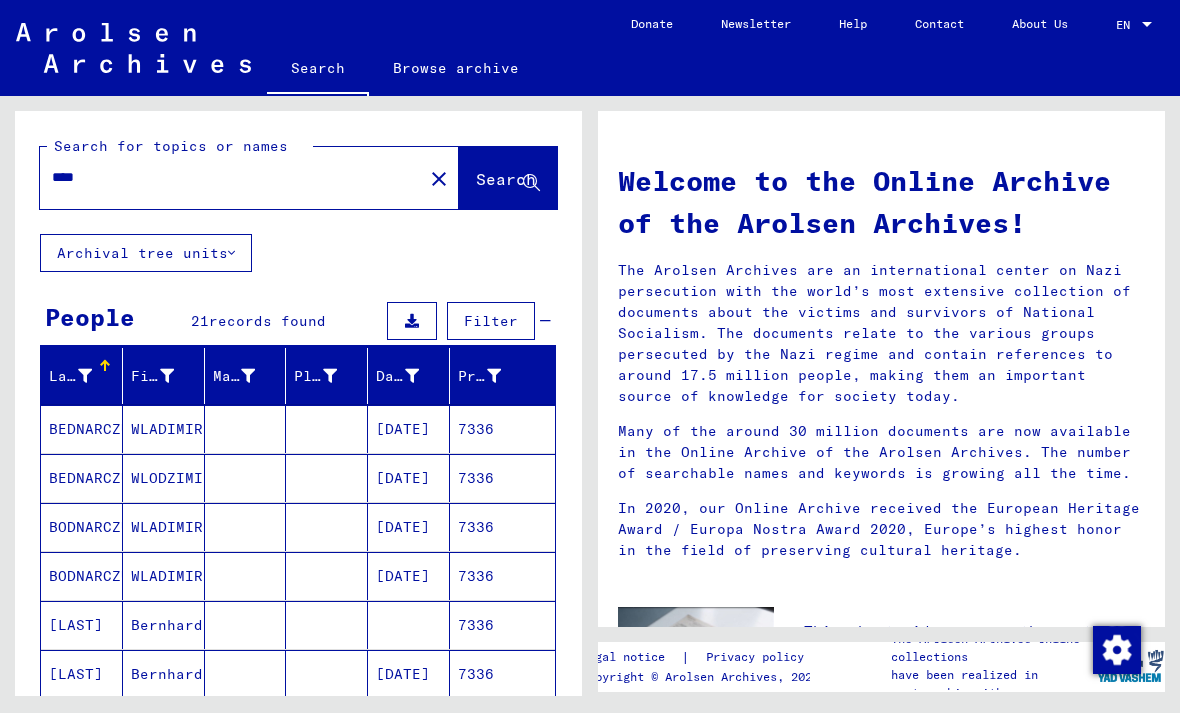 scroll, scrollTop: 0, scrollLeft: 0, axis: both 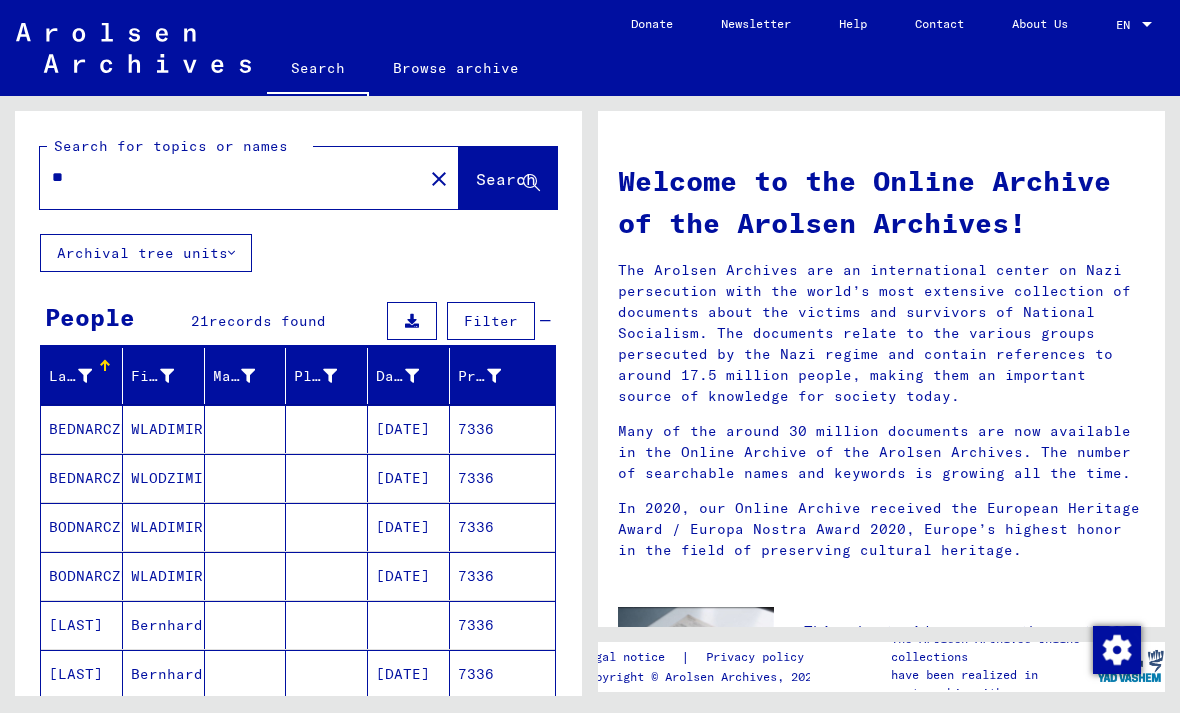 type on "*" 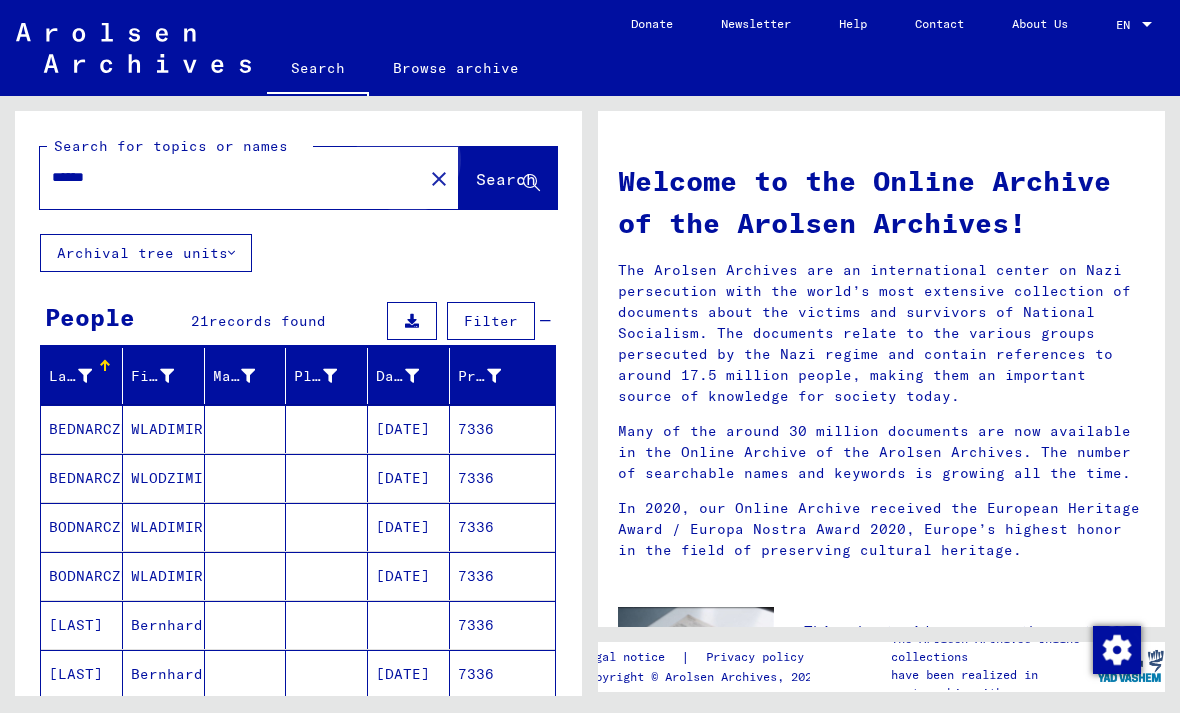 click on "Search" 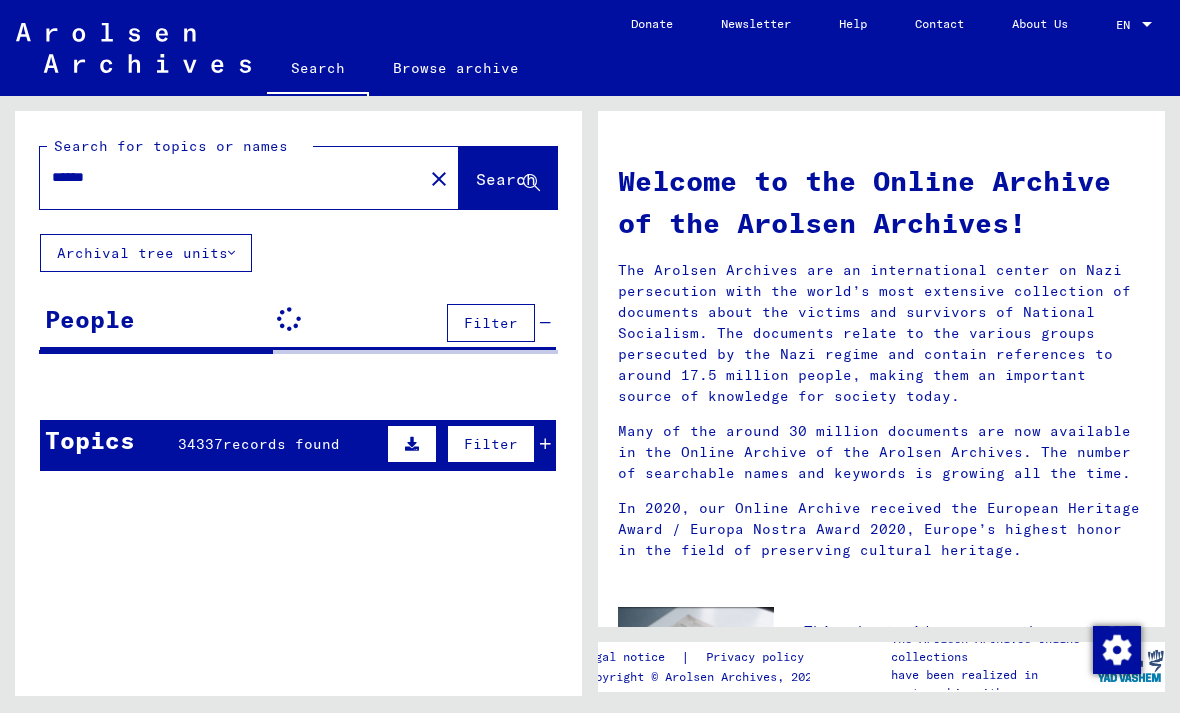 click on "******" at bounding box center [225, 177] 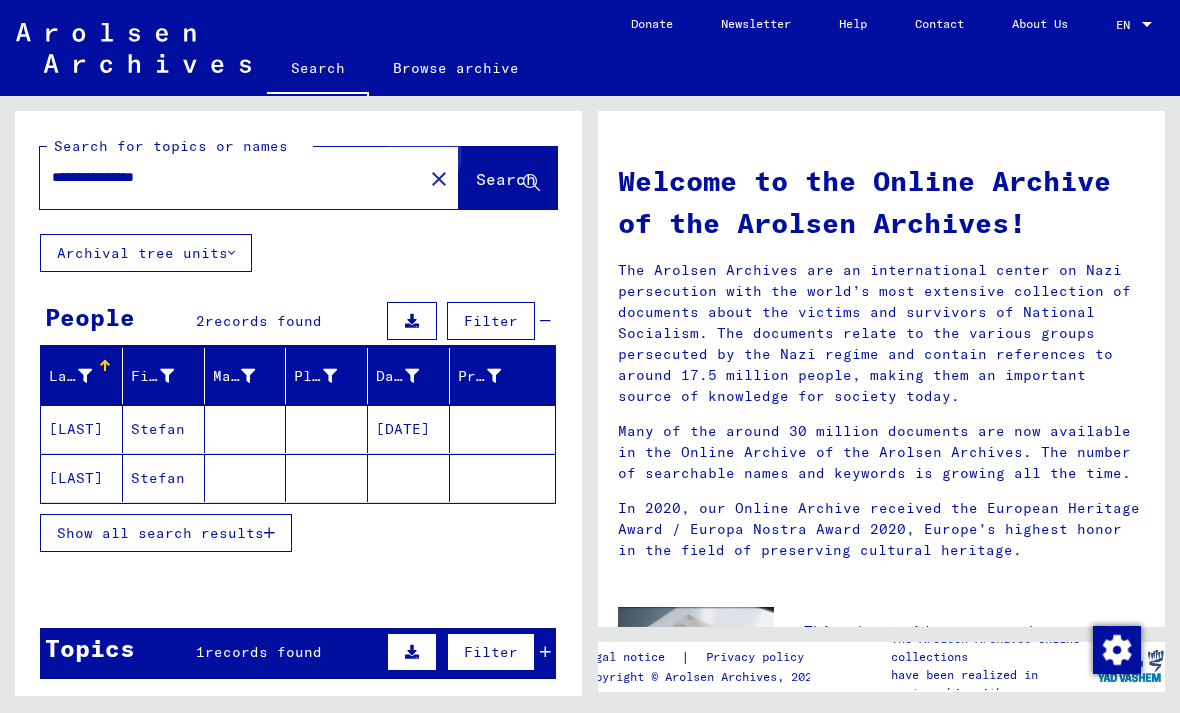 click on "Search" 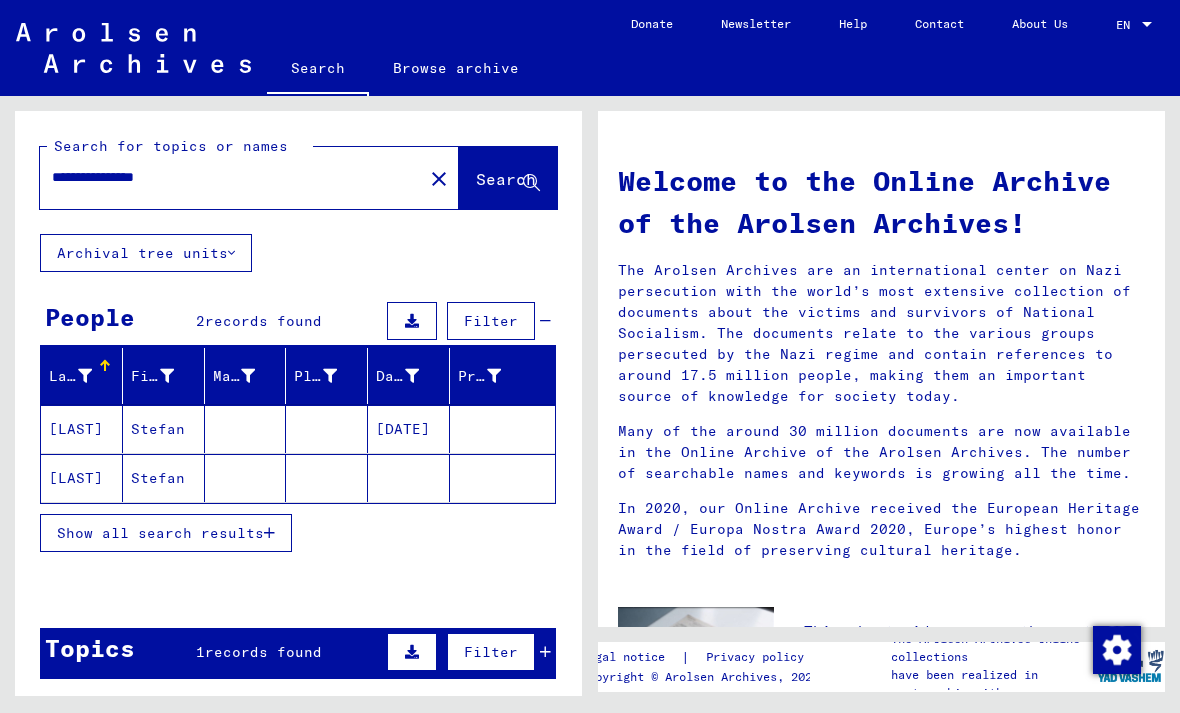 click at bounding box center (246, 478) 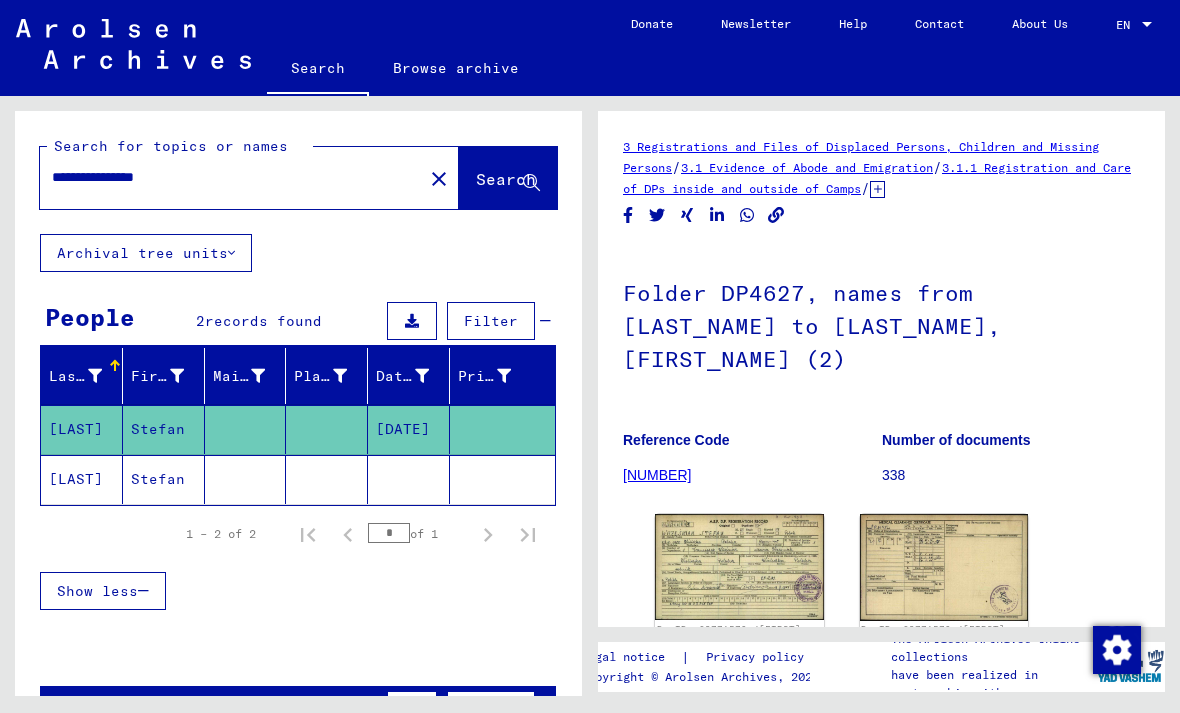 scroll, scrollTop: 0, scrollLeft: 0, axis: both 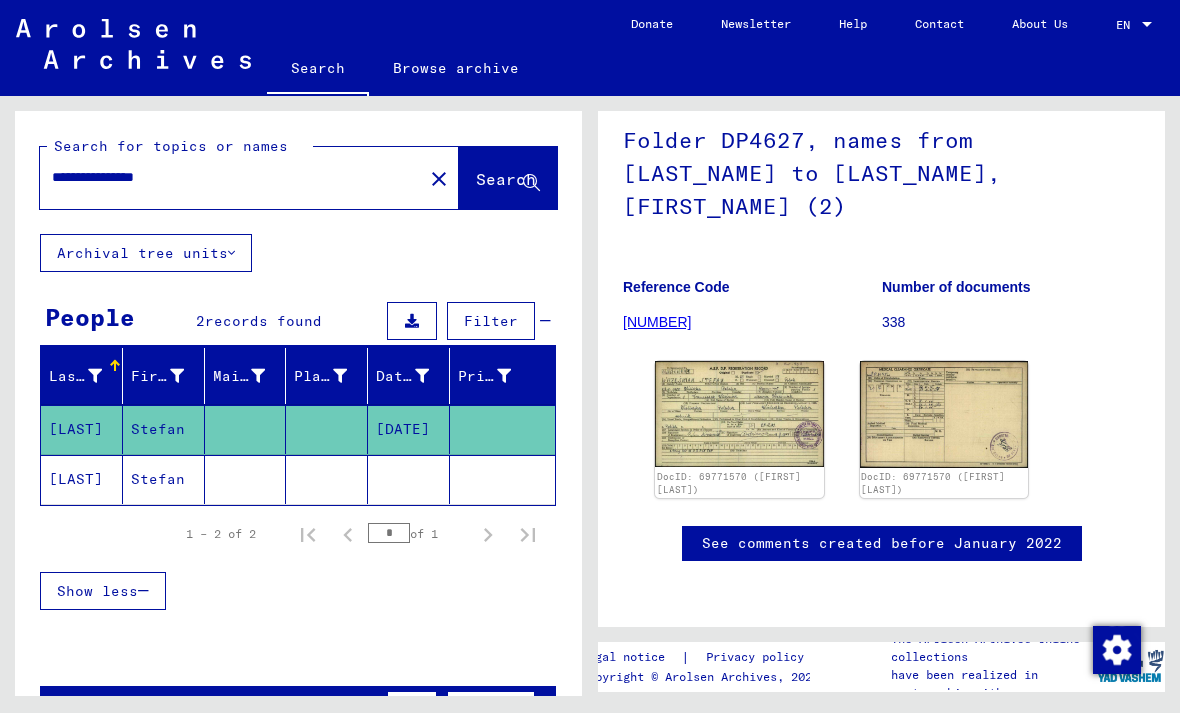 click 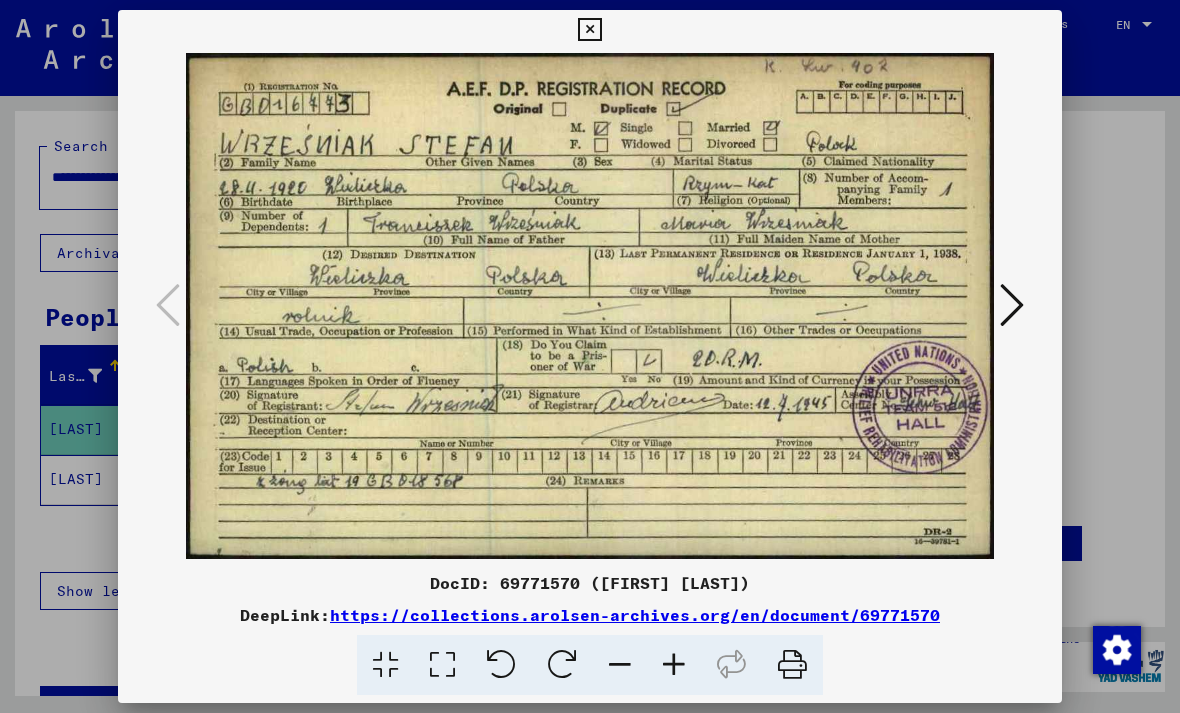 click at bounding box center [1012, 306] 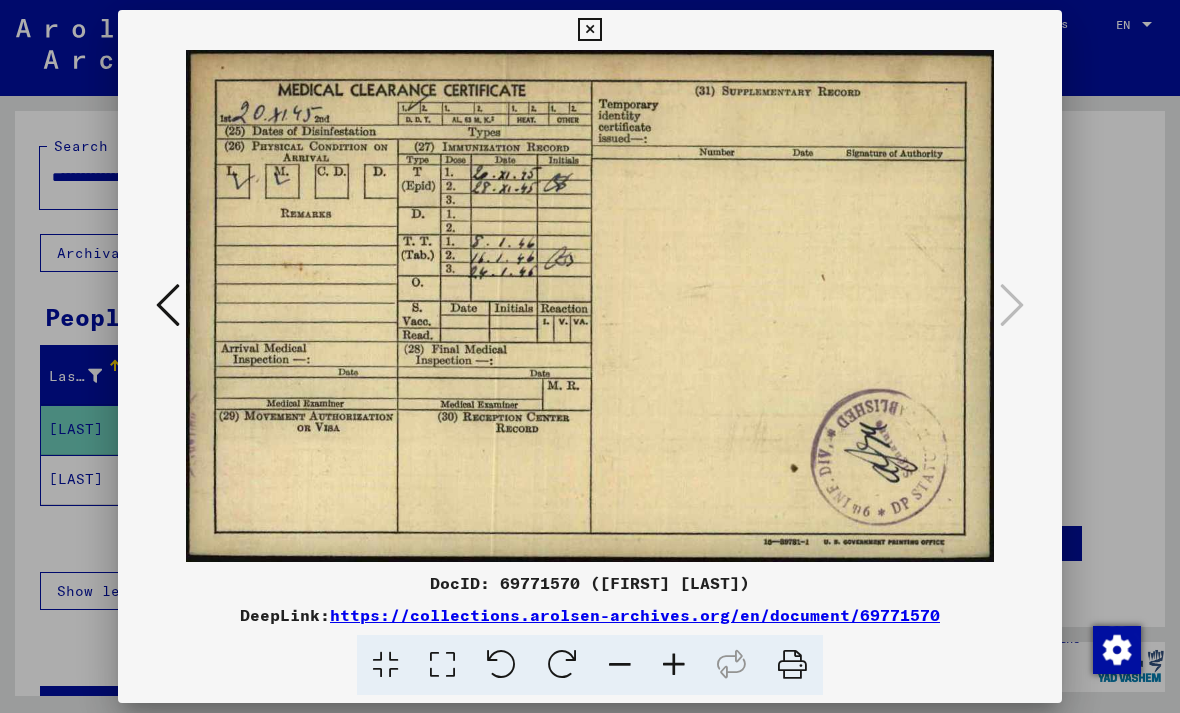 click at bounding box center [589, 30] 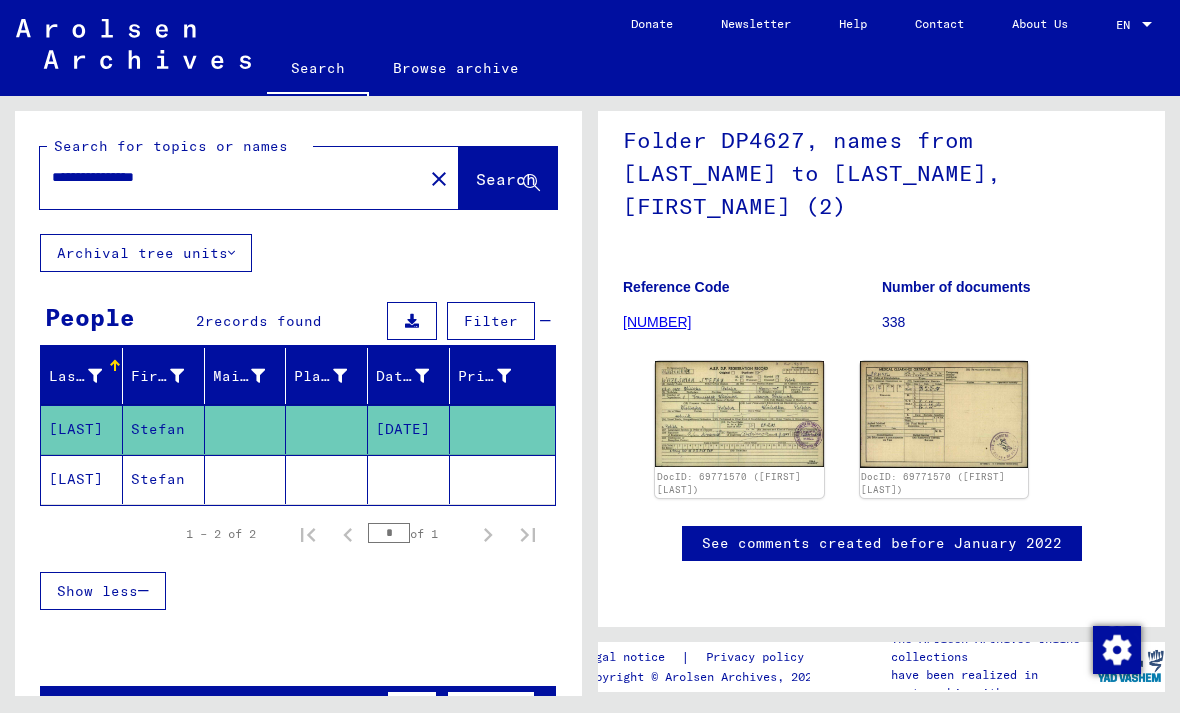 click 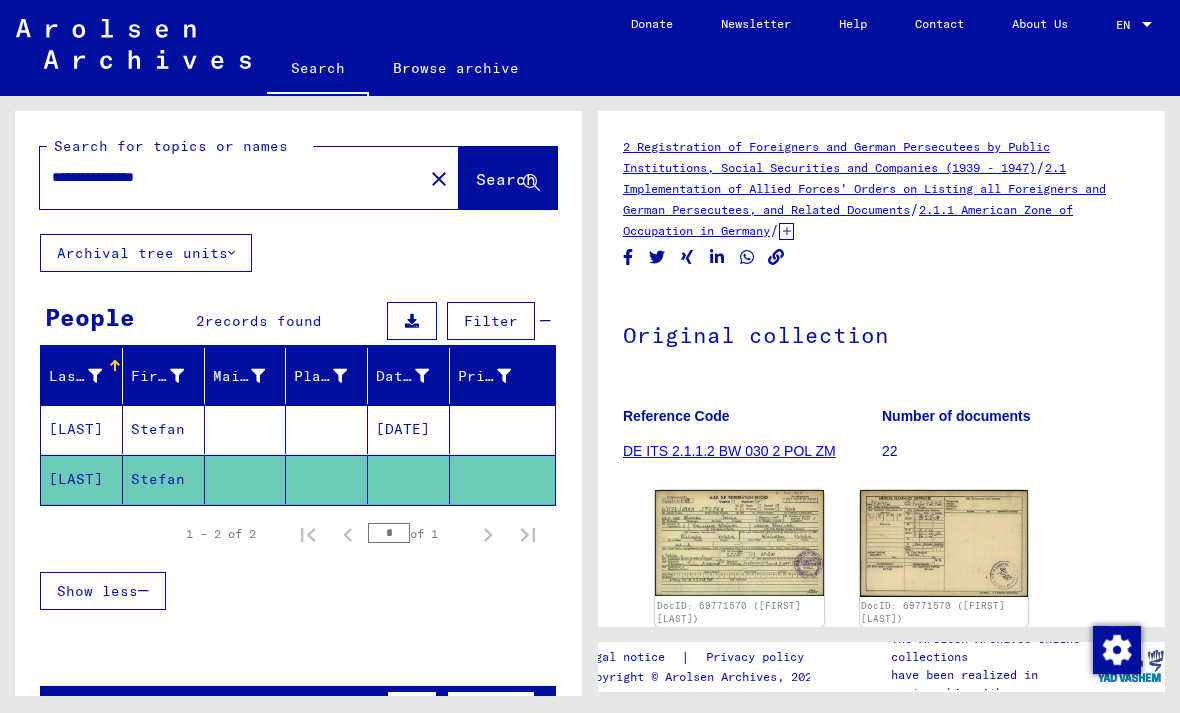 scroll, scrollTop: 0, scrollLeft: 0, axis: both 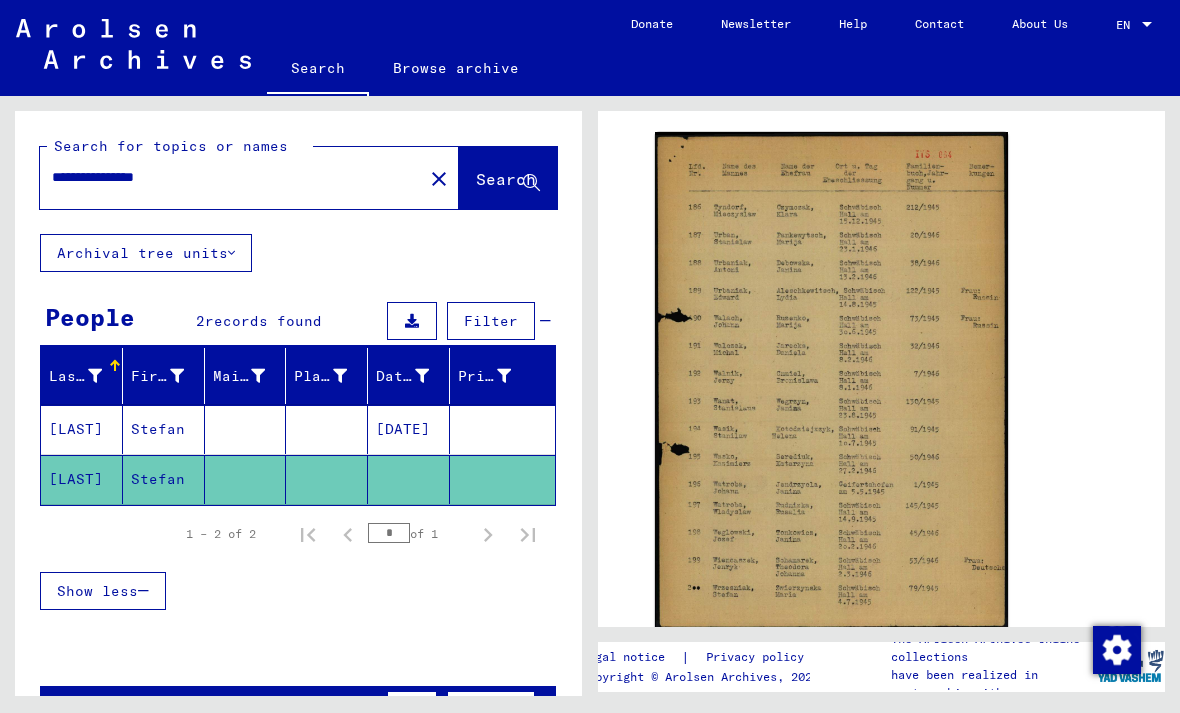 click 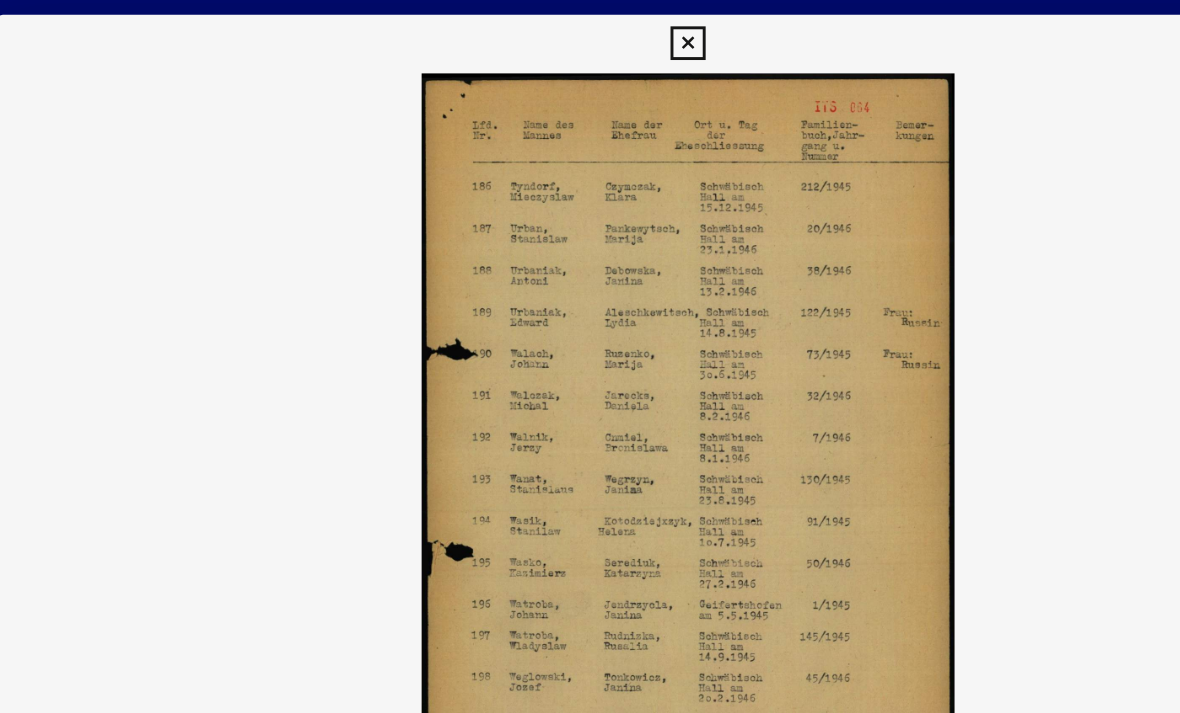 scroll, scrollTop: 0, scrollLeft: 0, axis: both 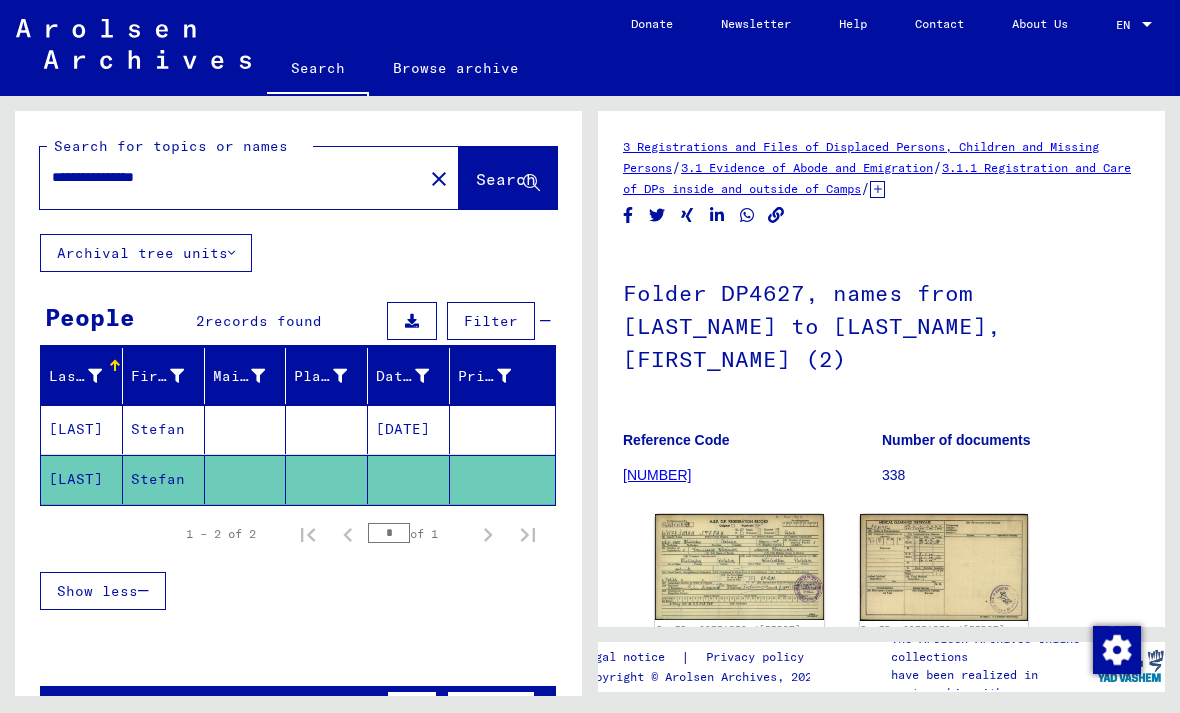 click on "**********" at bounding box center (231, 177) 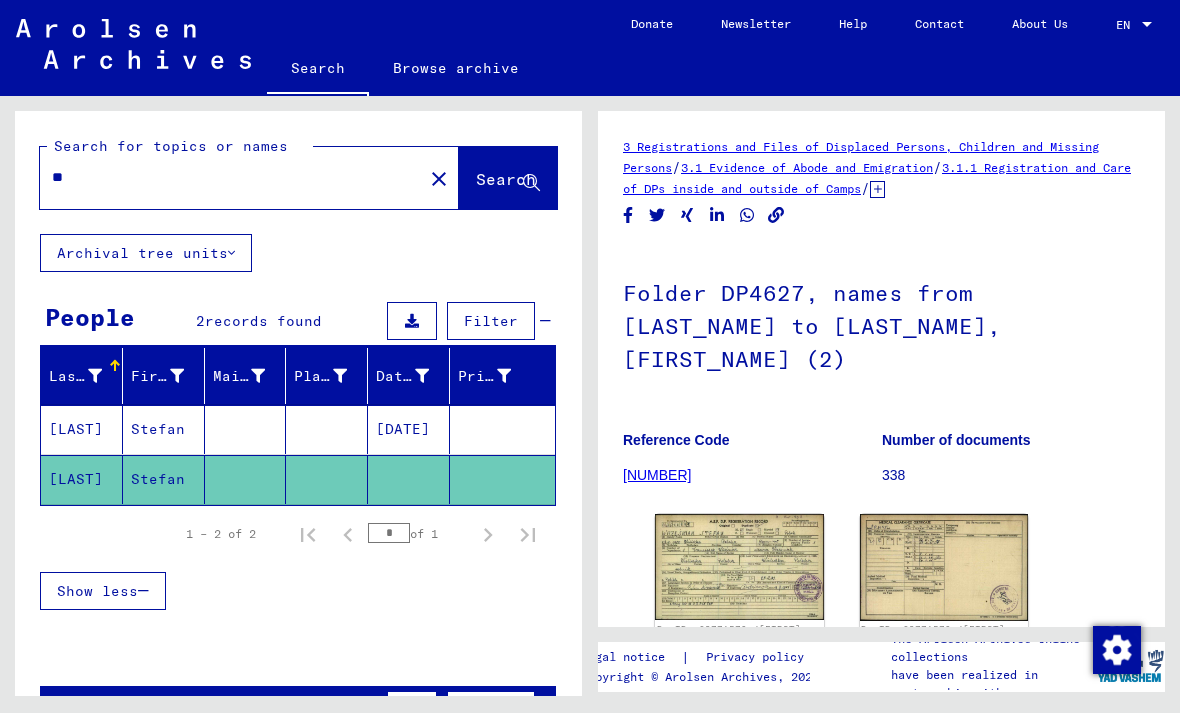 type on "*" 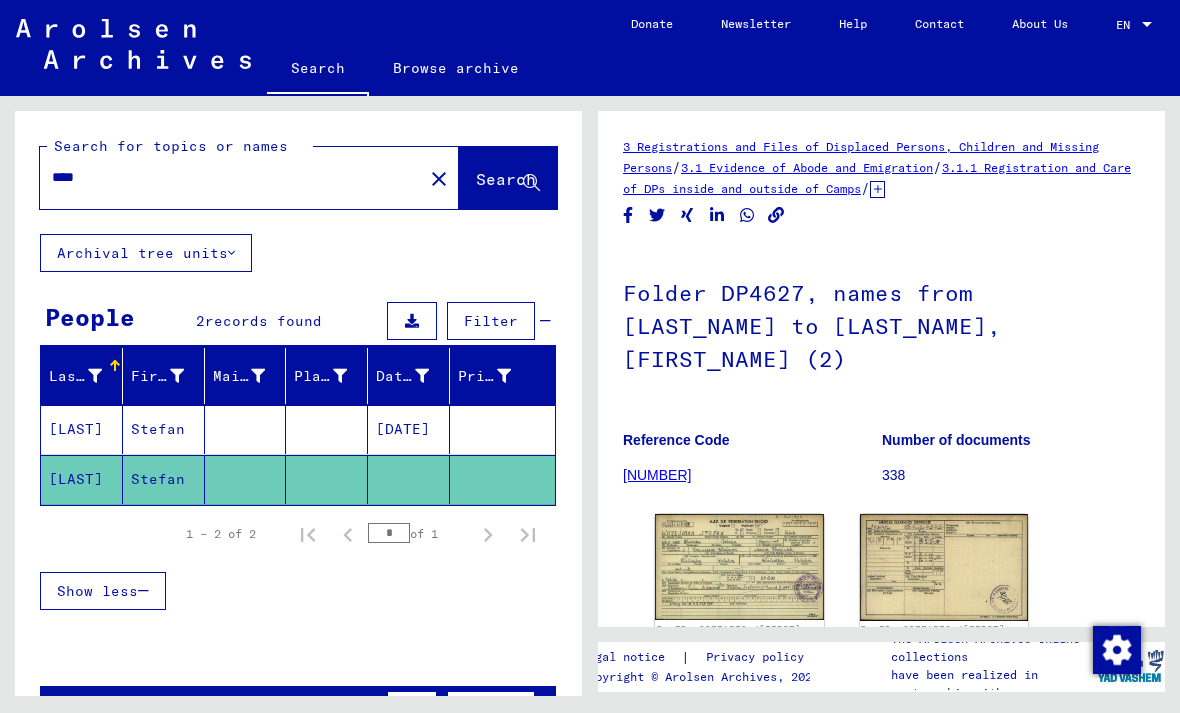 type on "****" 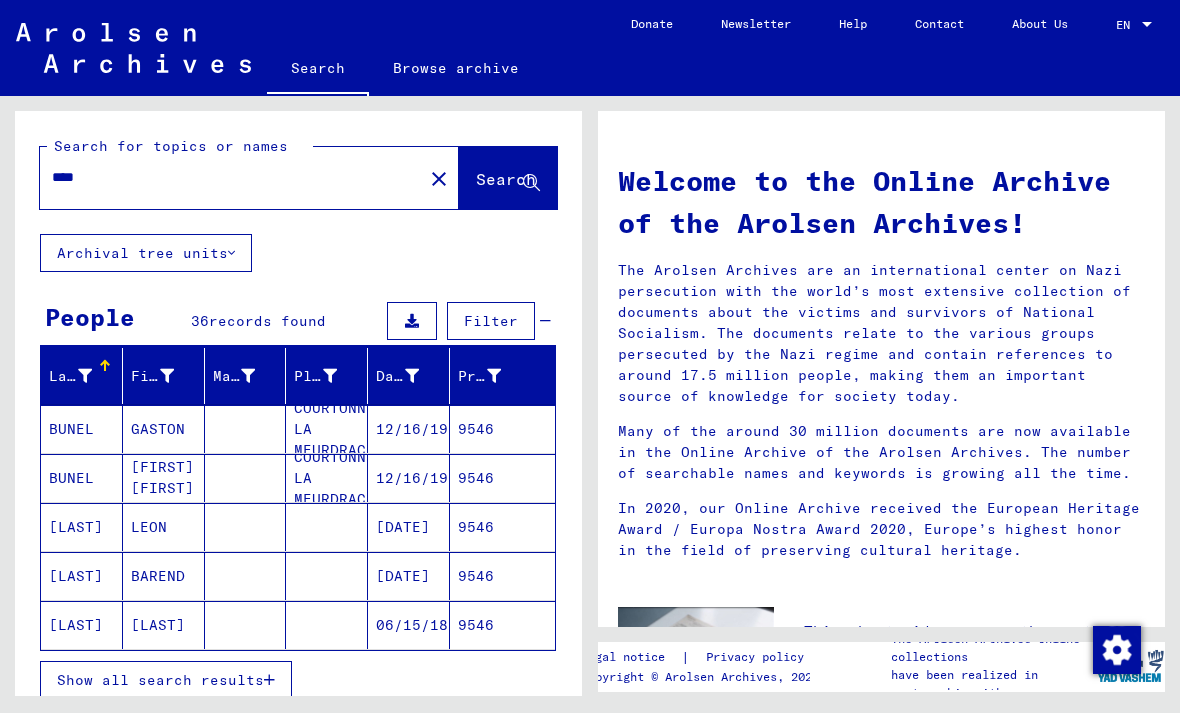 click on "Show all search results" at bounding box center [160, 680] 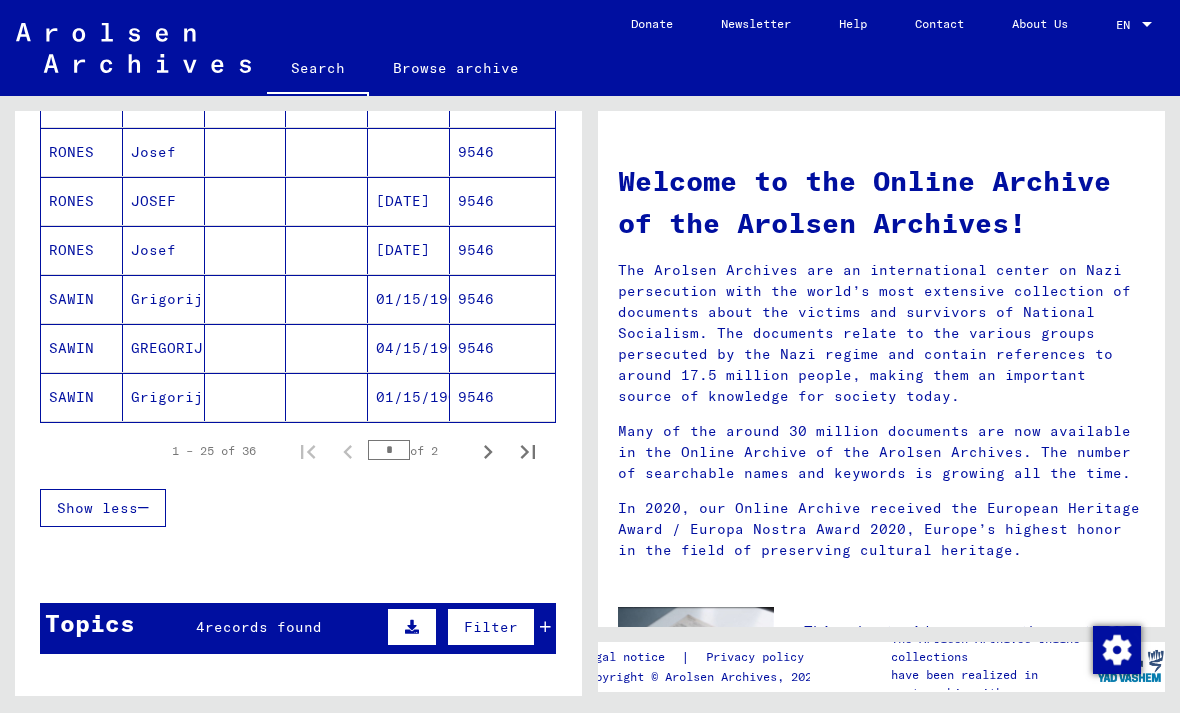 scroll, scrollTop: 1213, scrollLeft: 0, axis: vertical 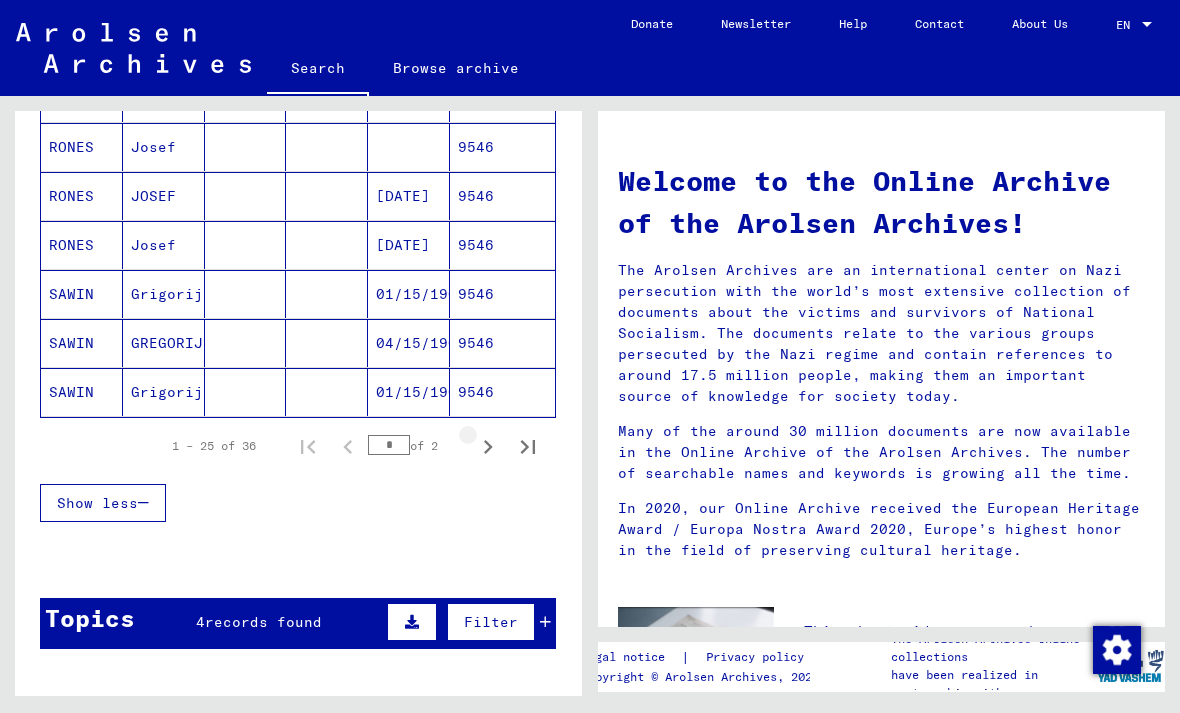 click 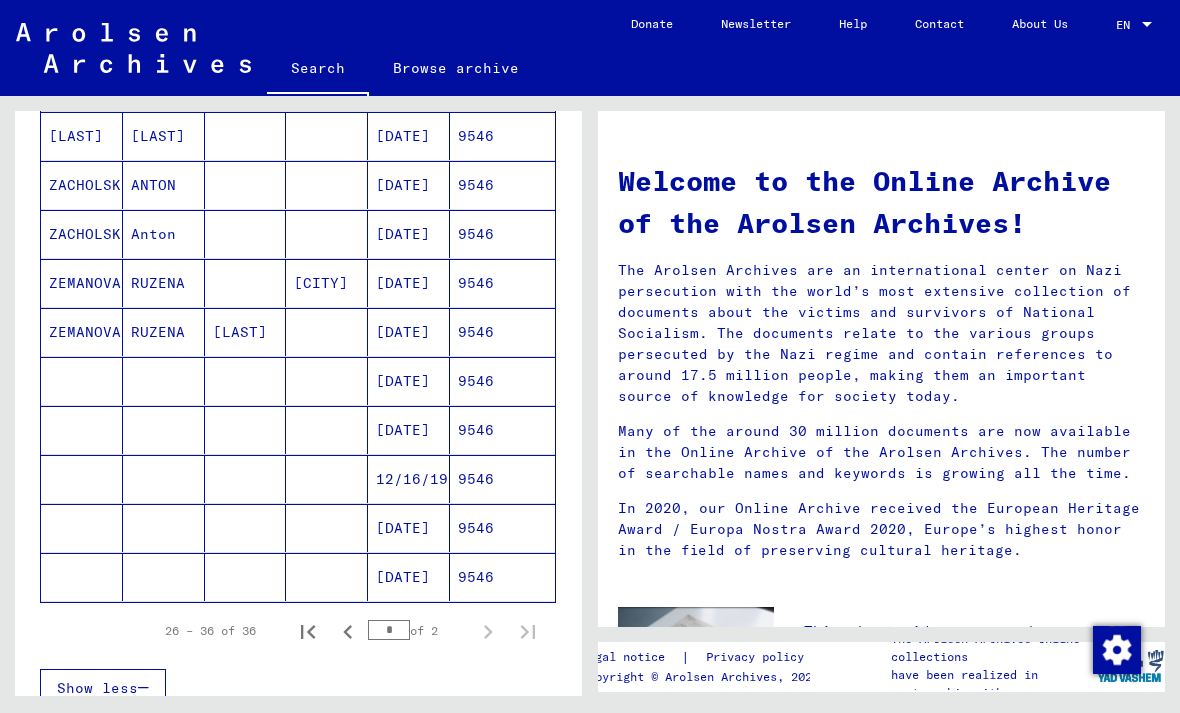 scroll, scrollTop: 338, scrollLeft: 0, axis: vertical 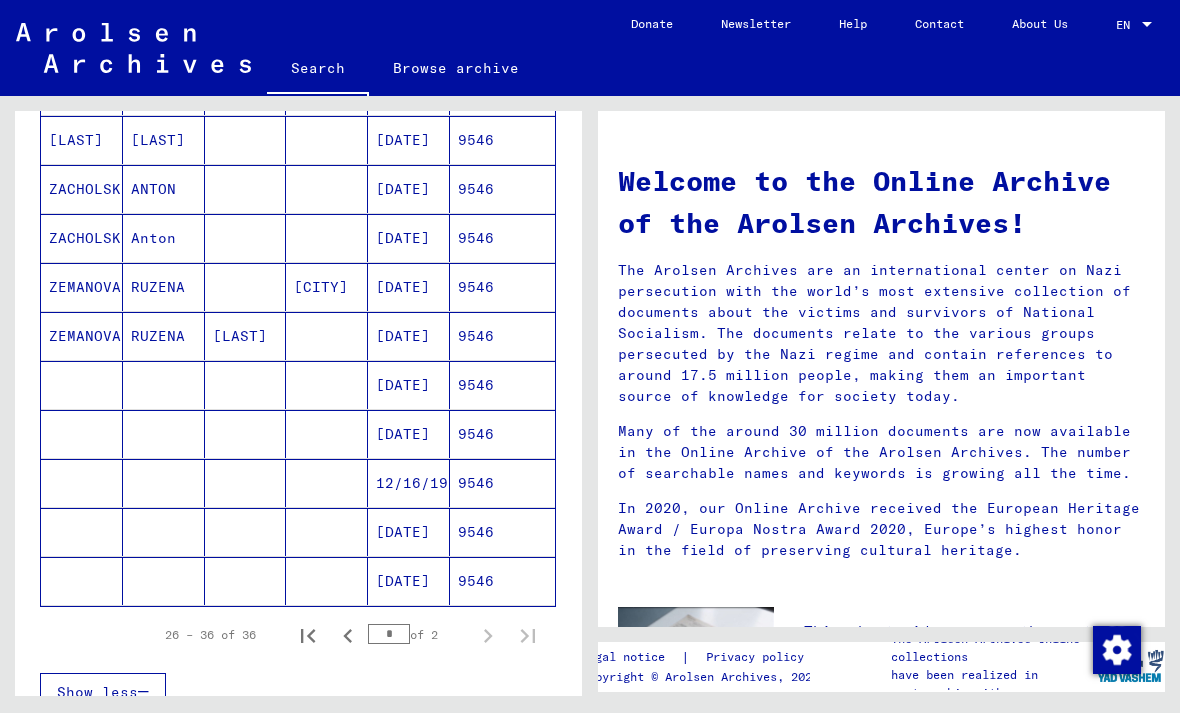 click on "9546" at bounding box center (502, 336) 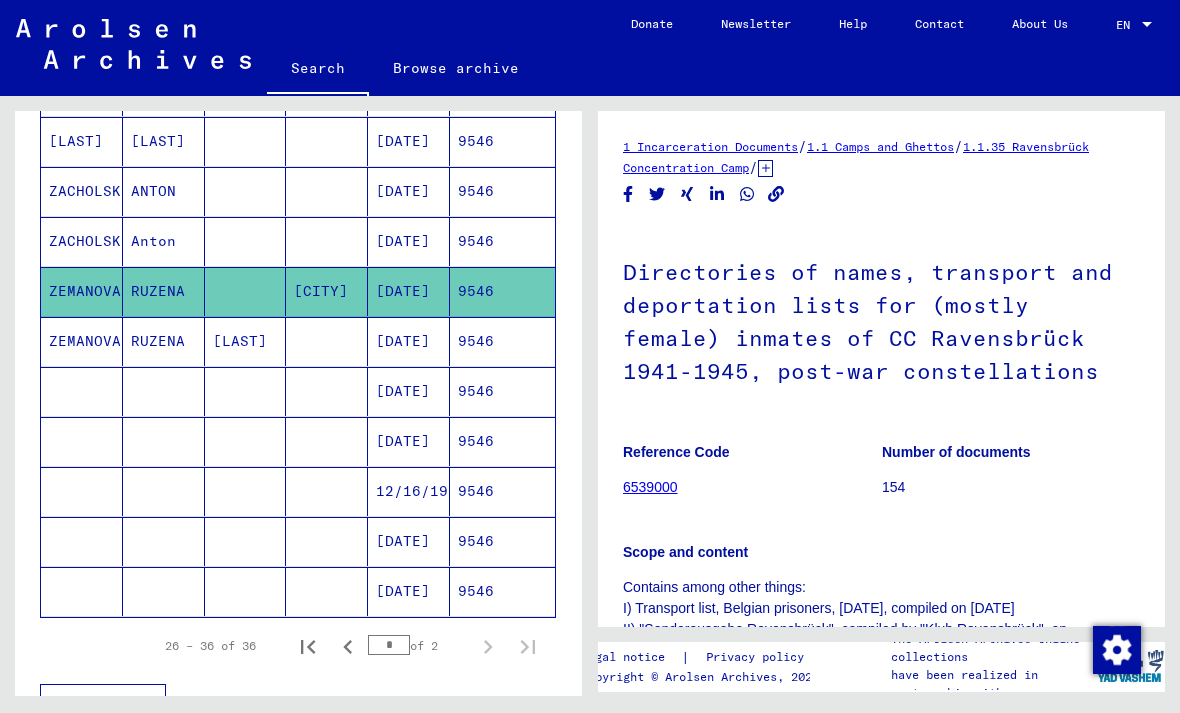 scroll, scrollTop: 0, scrollLeft: 0, axis: both 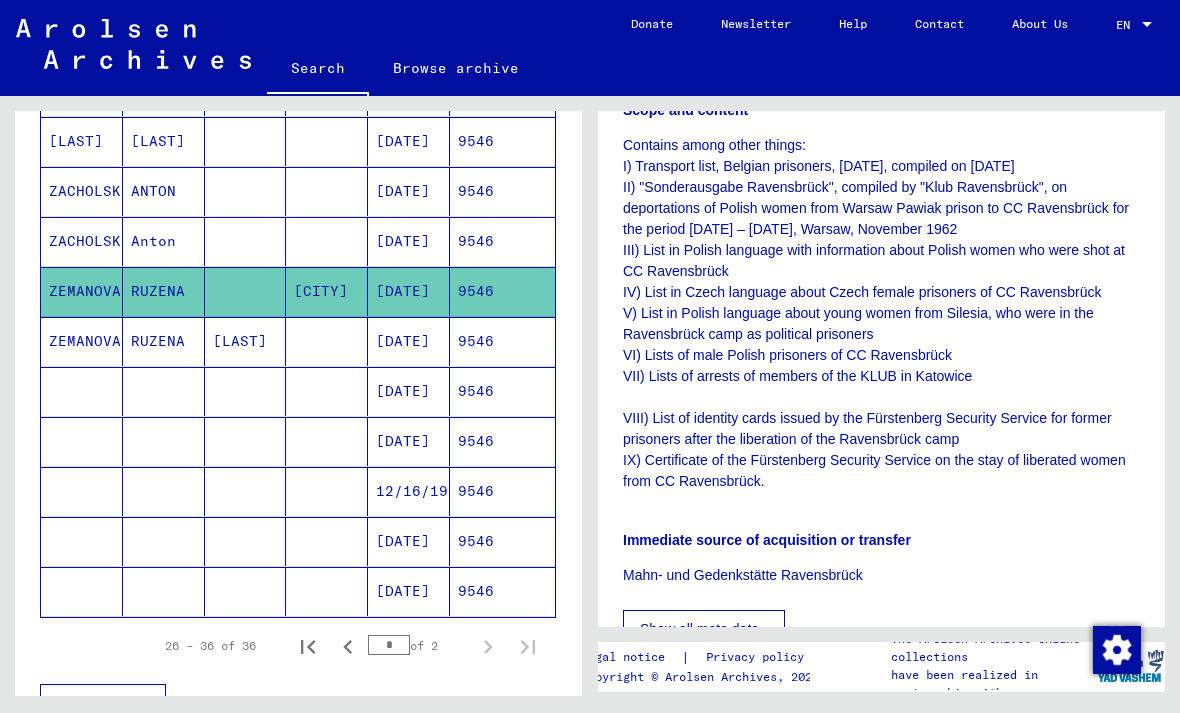 click at bounding box center [327, 391] 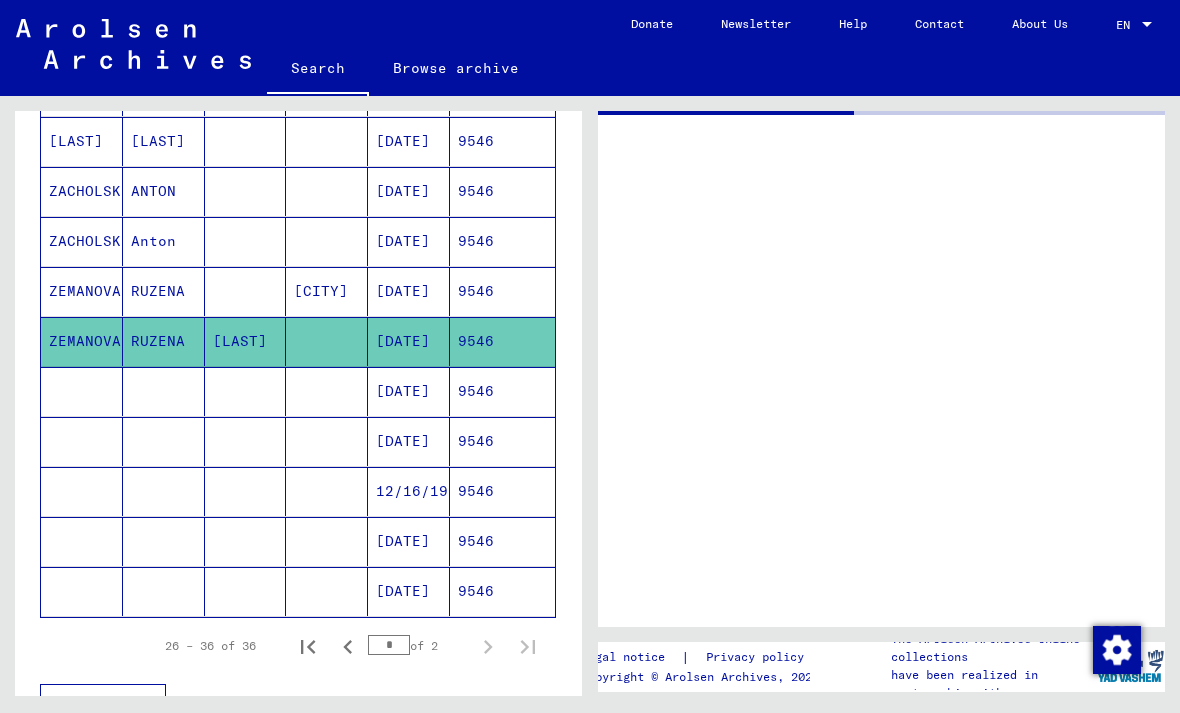 scroll, scrollTop: 0, scrollLeft: 0, axis: both 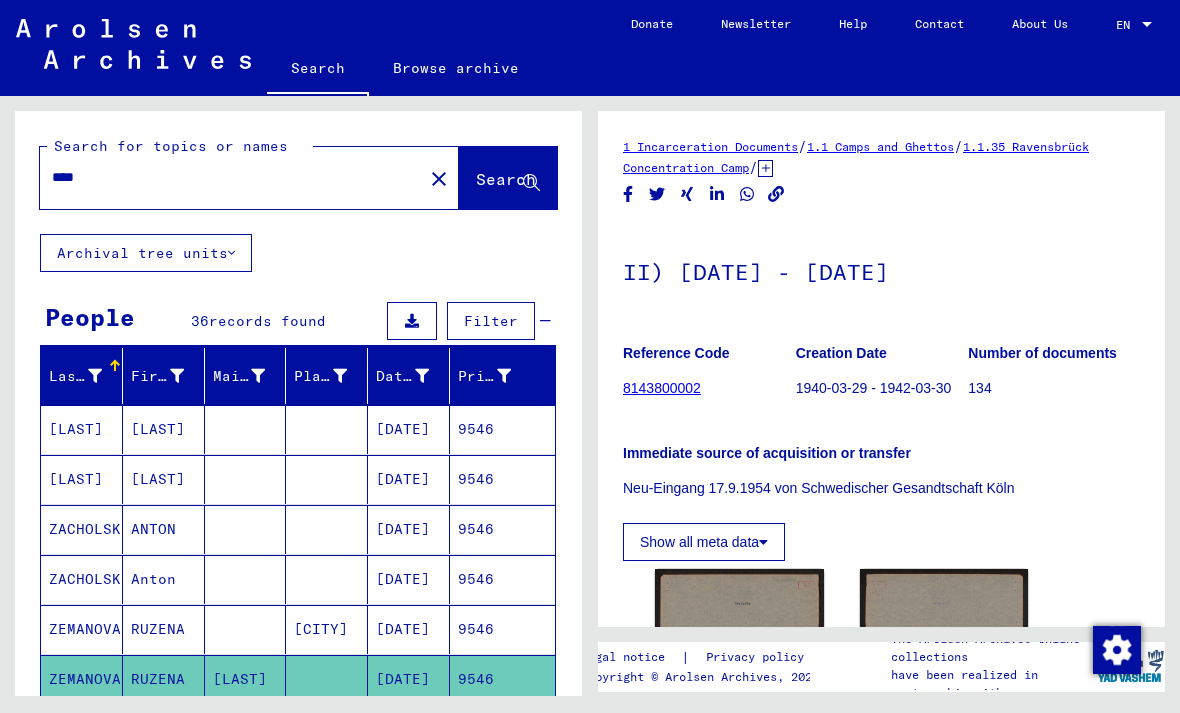 click on "****" at bounding box center (231, 177) 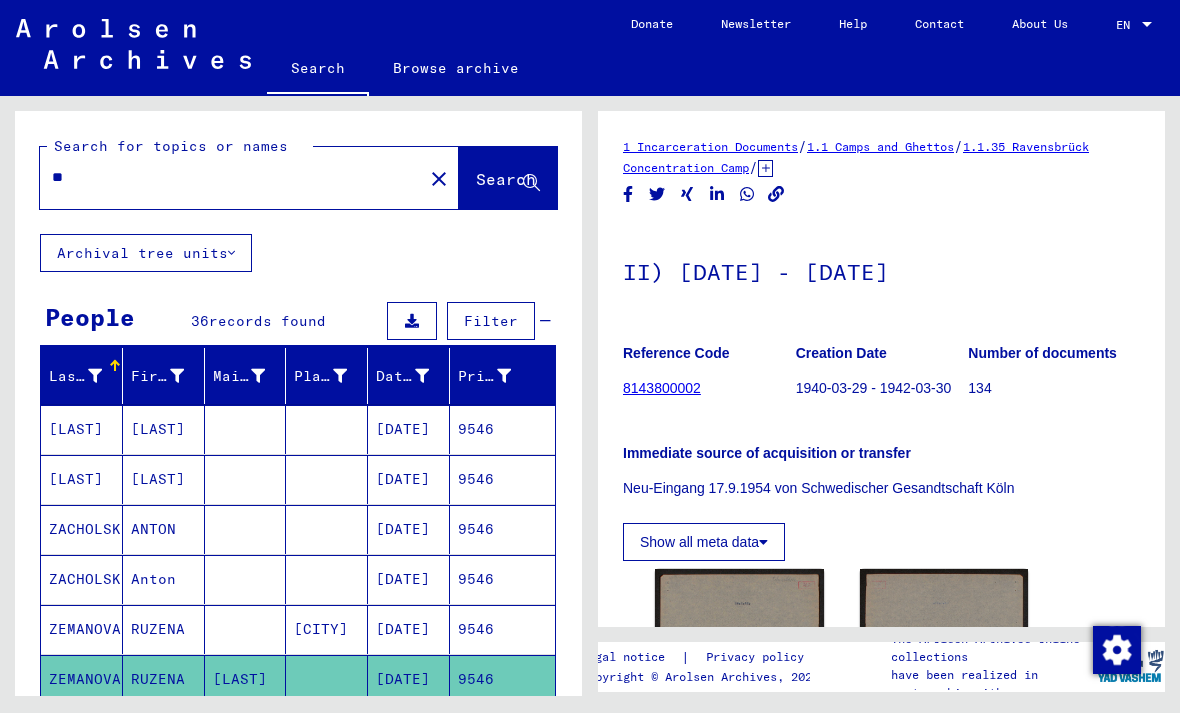 type on "*" 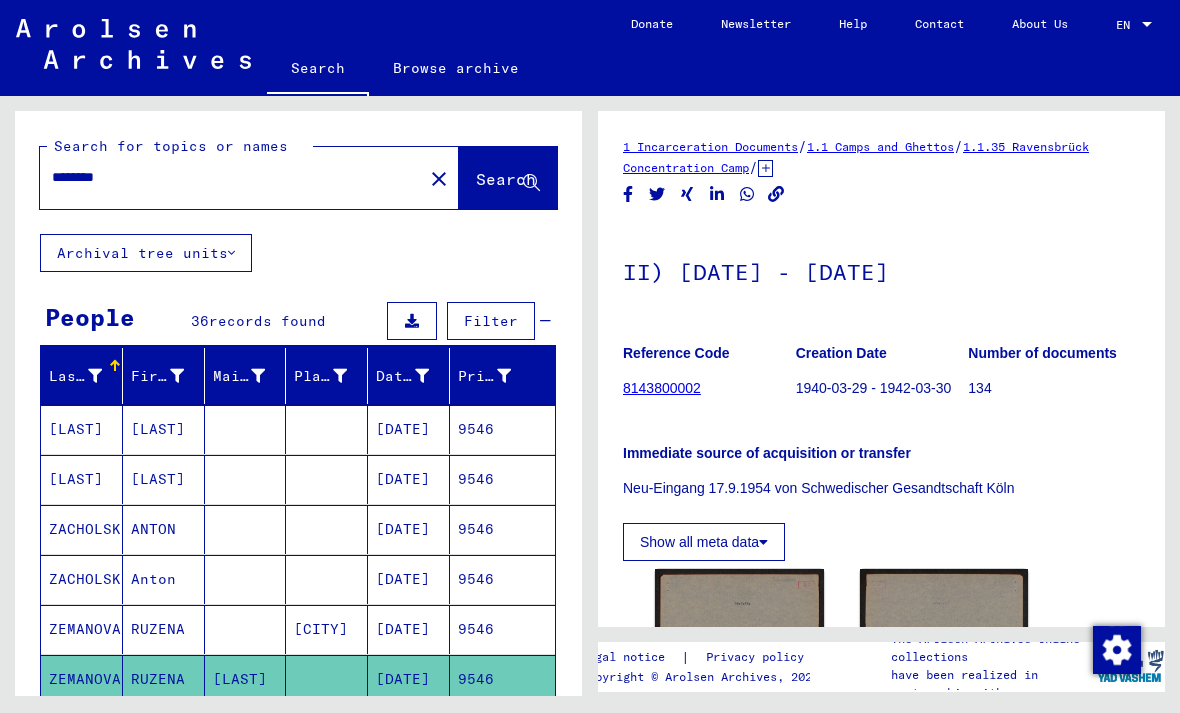 click on "Search" 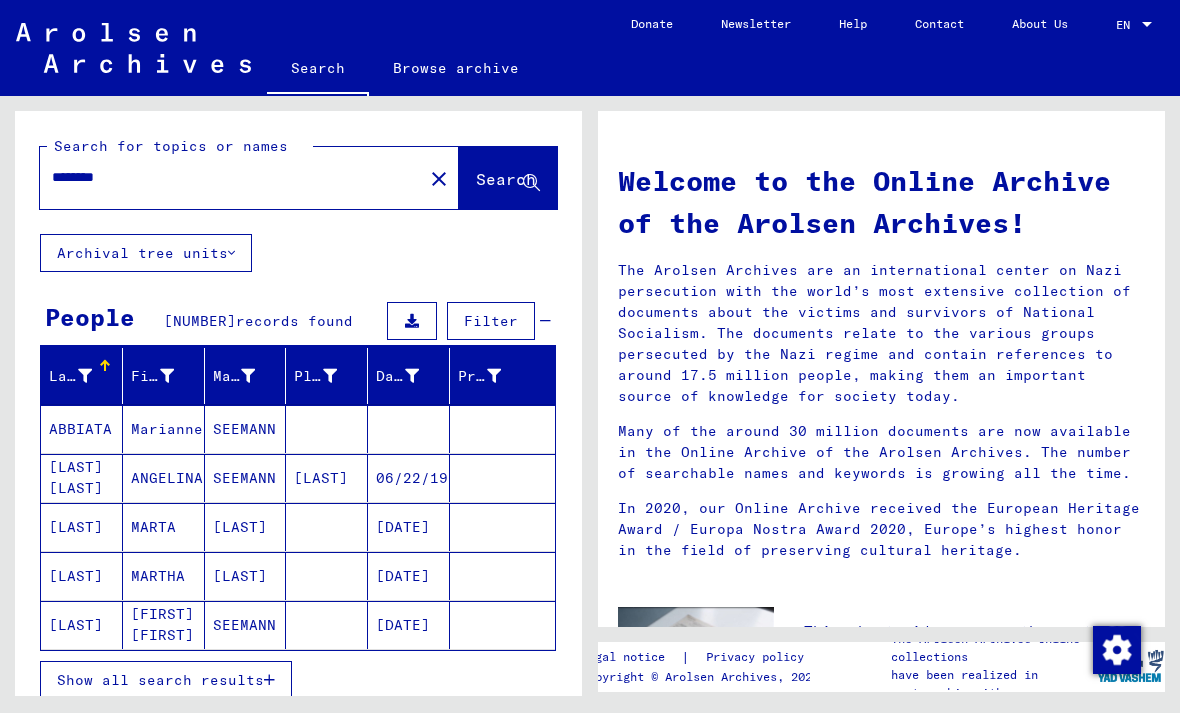 click on "********" at bounding box center (225, 177) 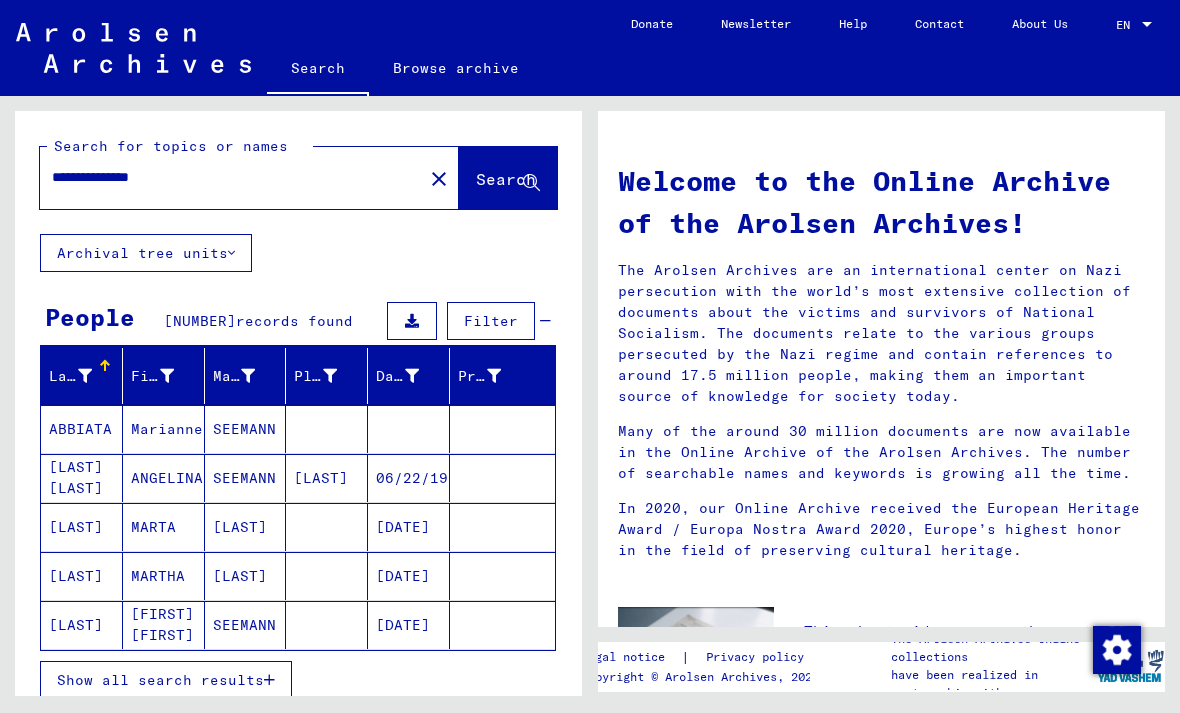 type on "**********" 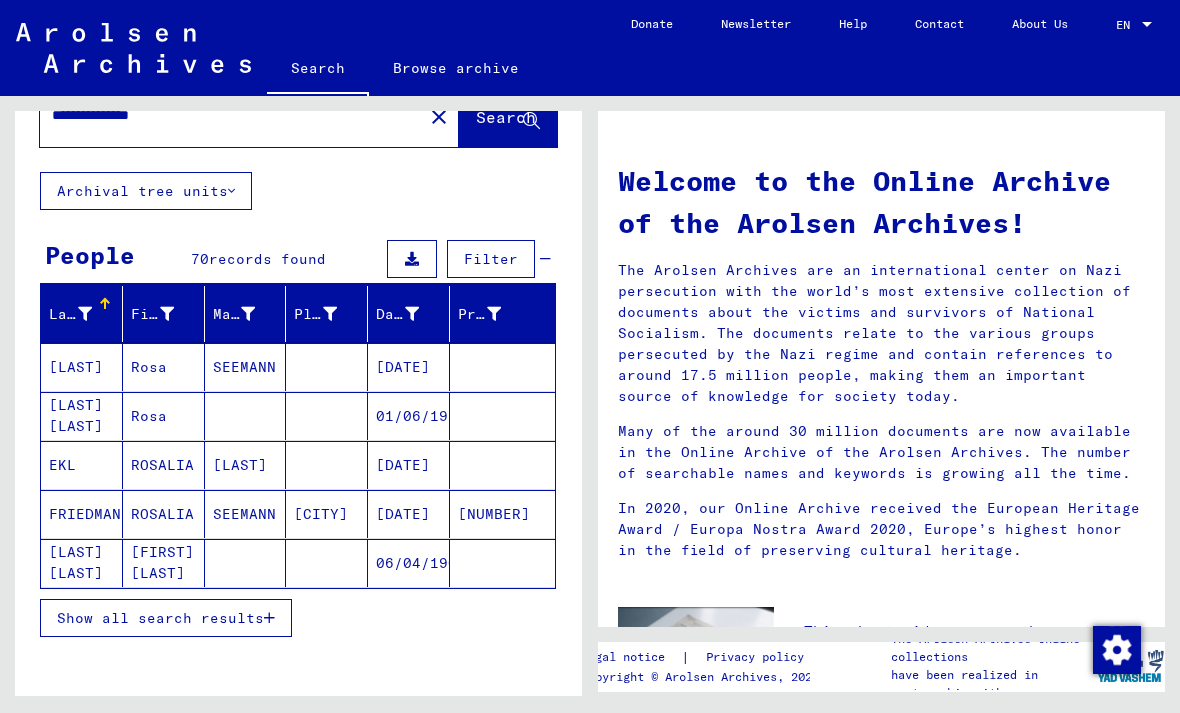 scroll, scrollTop: 110, scrollLeft: 0, axis: vertical 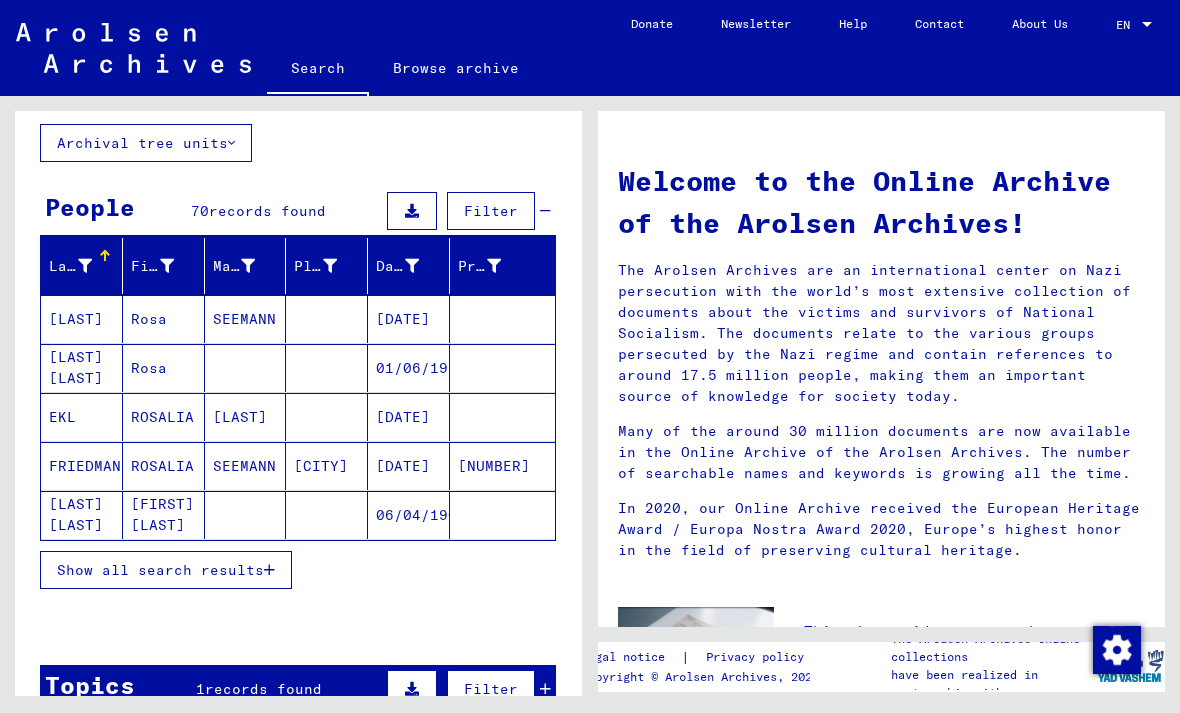 click on "Show all search results" at bounding box center [160, 570] 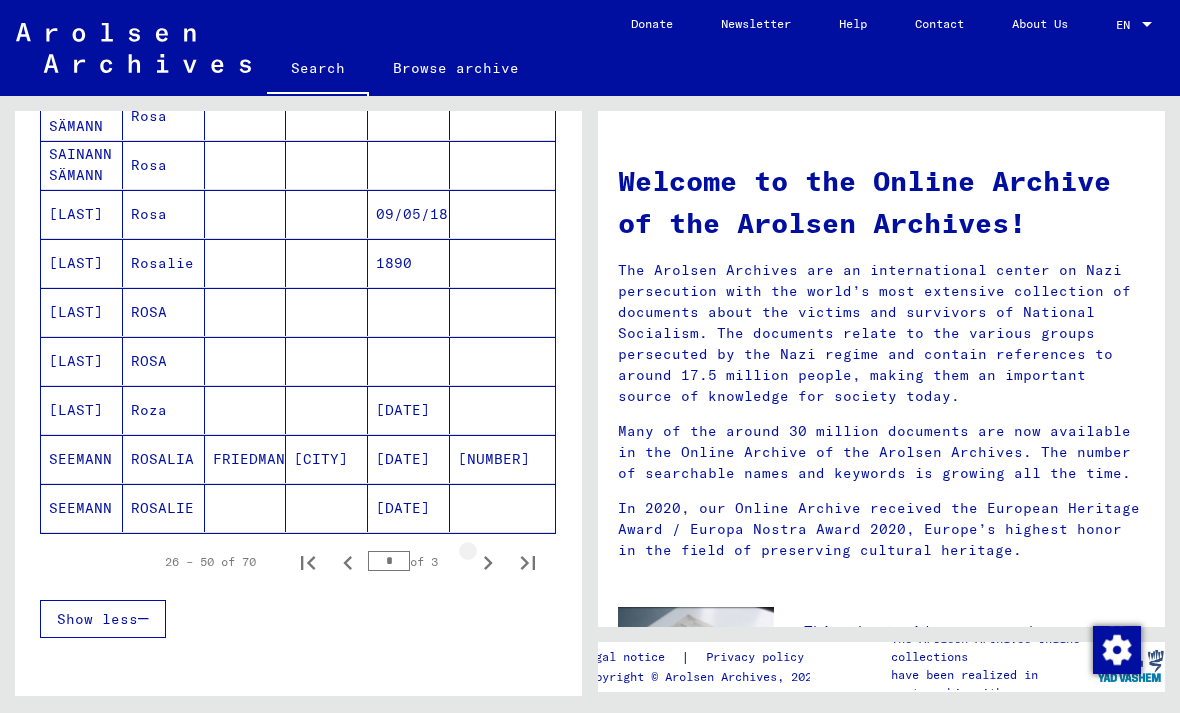 click 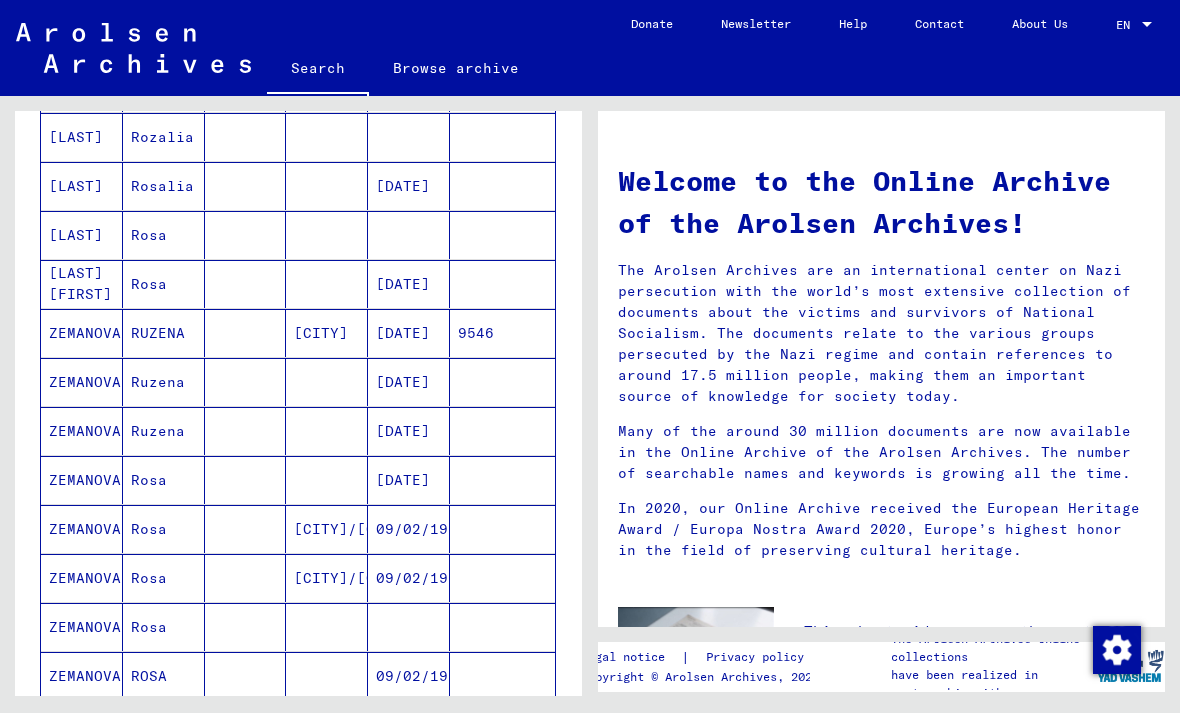 scroll, scrollTop: 585, scrollLeft: 0, axis: vertical 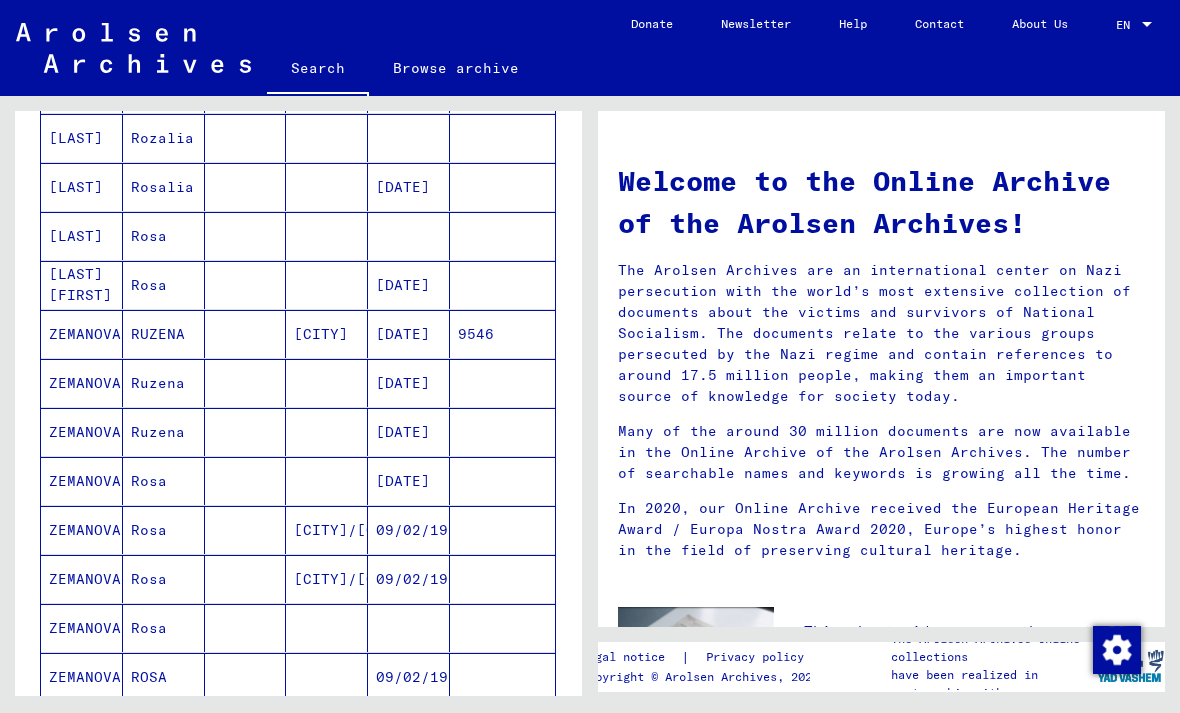 click on "9546" at bounding box center [502, 383] 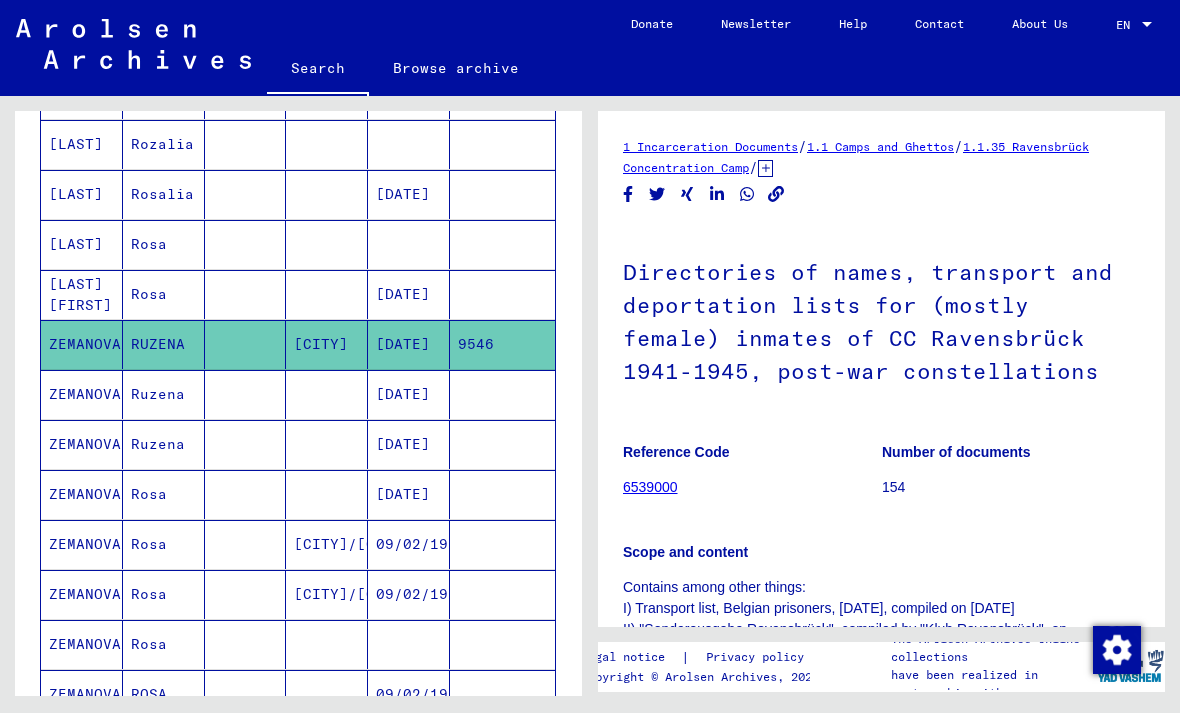 scroll, scrollTop: 0, scrollLeft: 0, axis: both 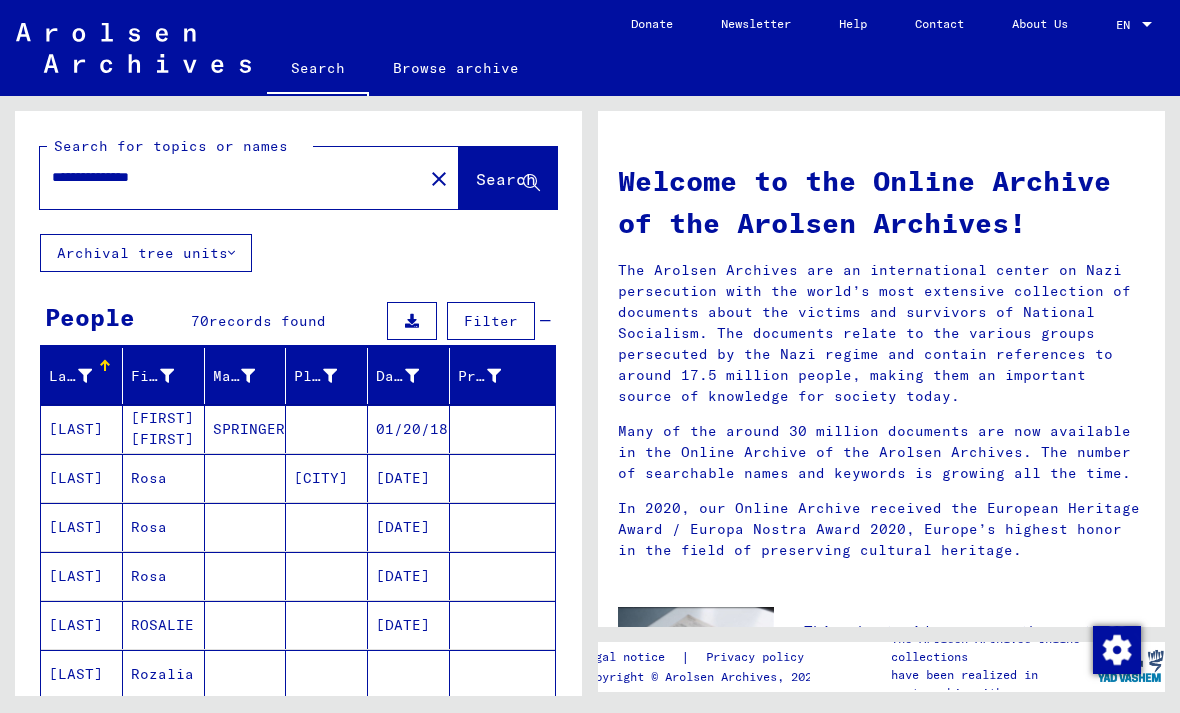 click on "**********" at bounding box center [225, 177] 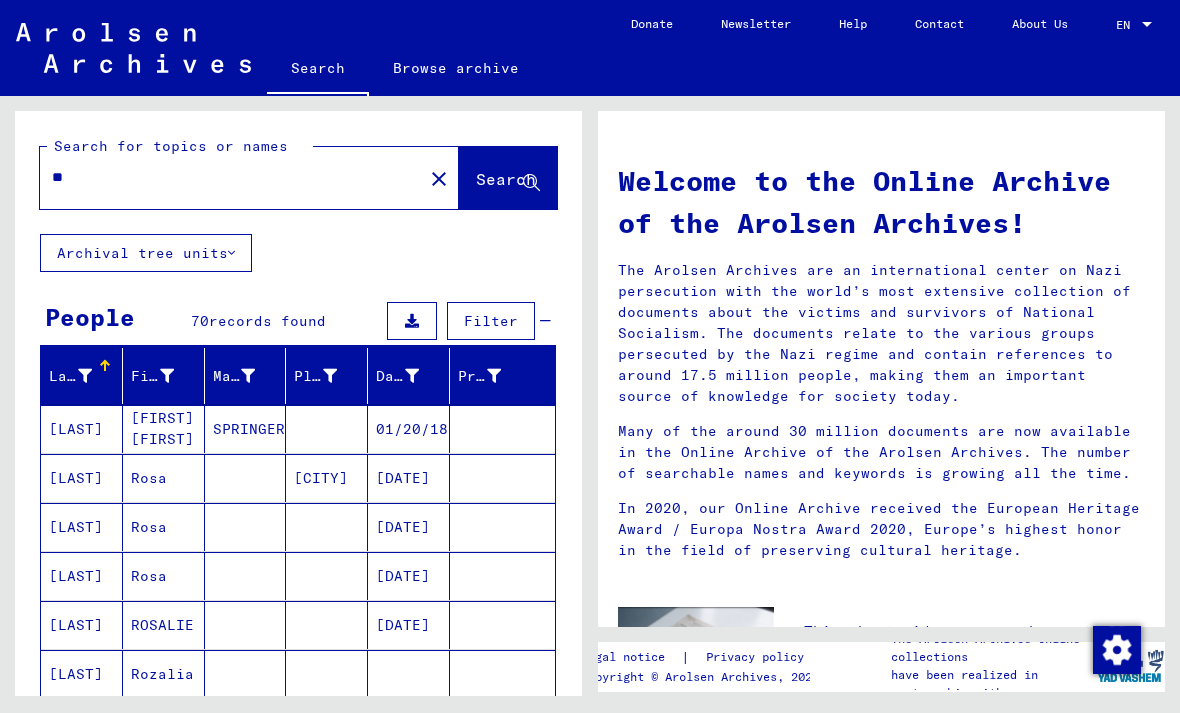 type on "*" 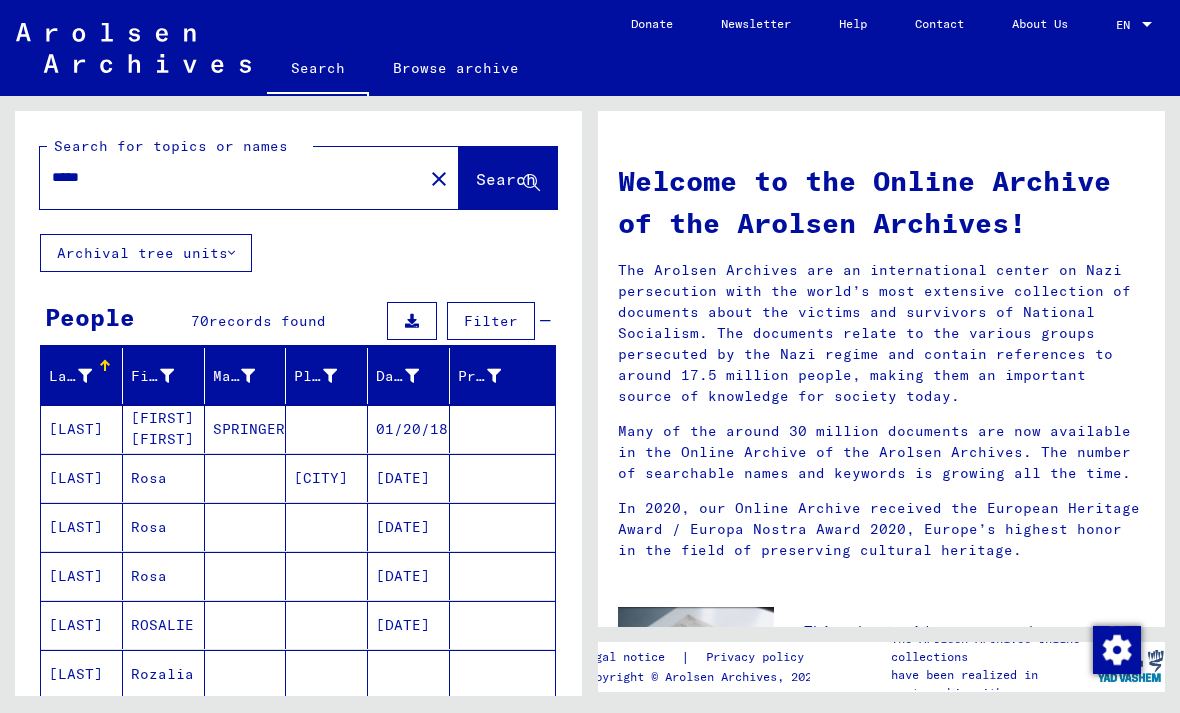 type on "*****" 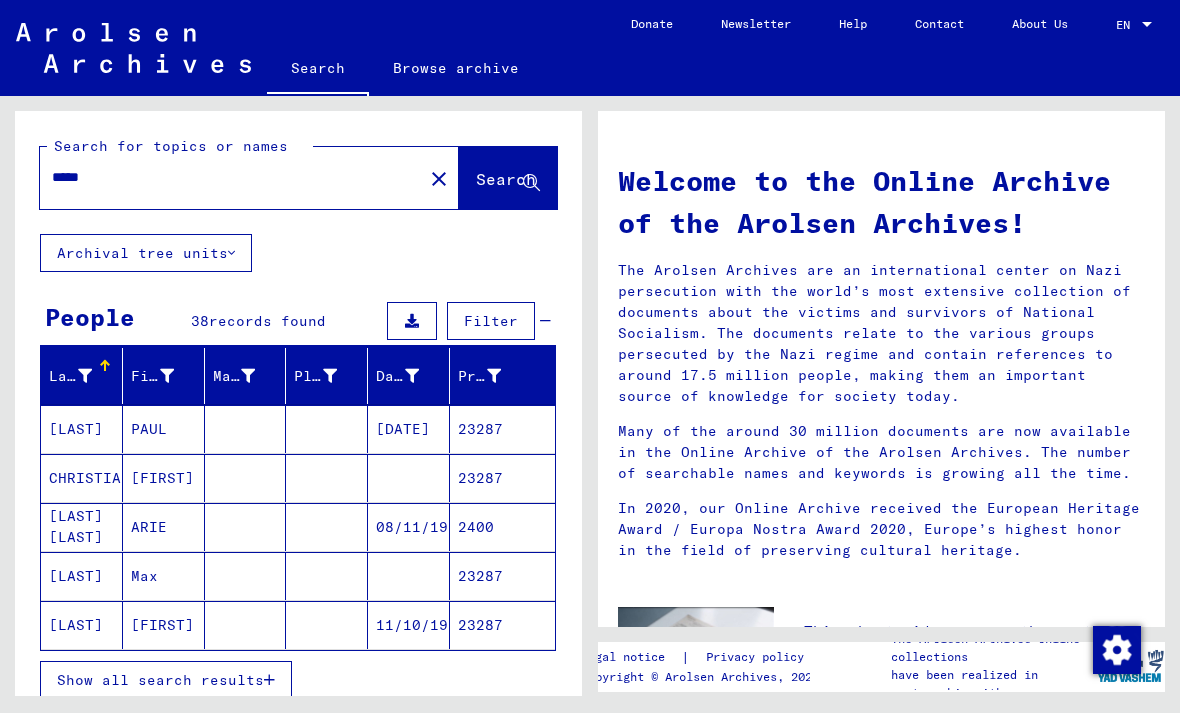 click on "Show all search results" at bounding box center [166, 680] 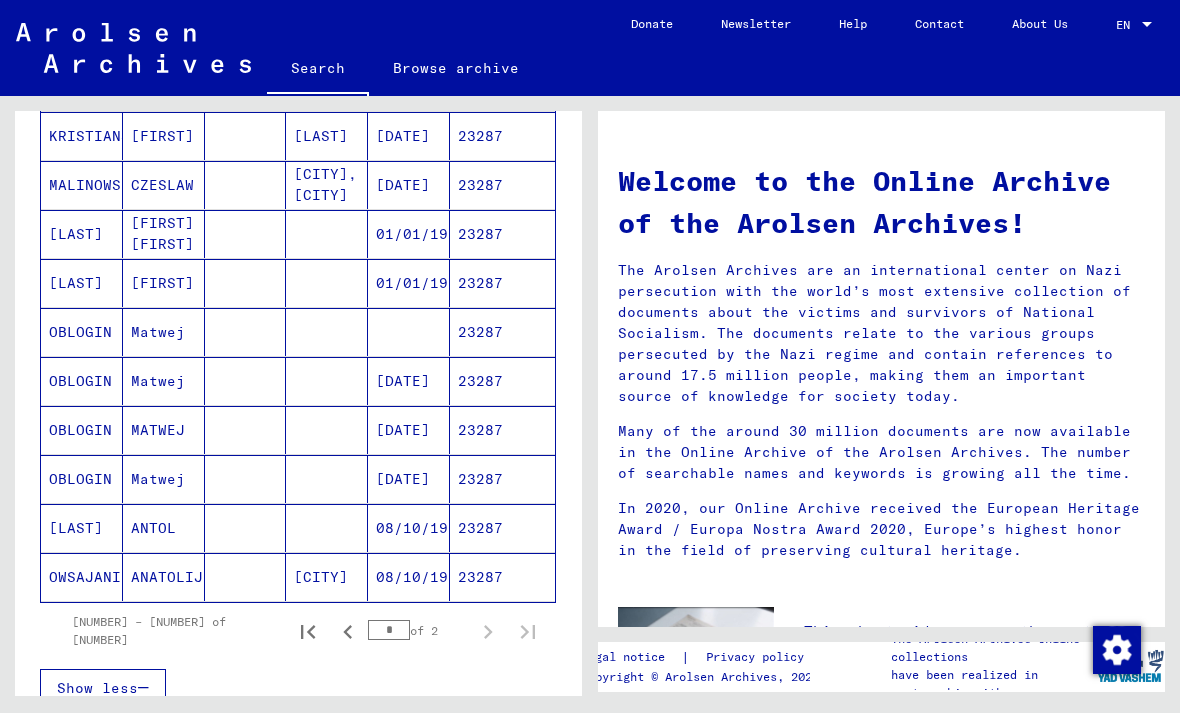 scroll, scrollTop: 1032, scrollLeft: 0, axis: vertical 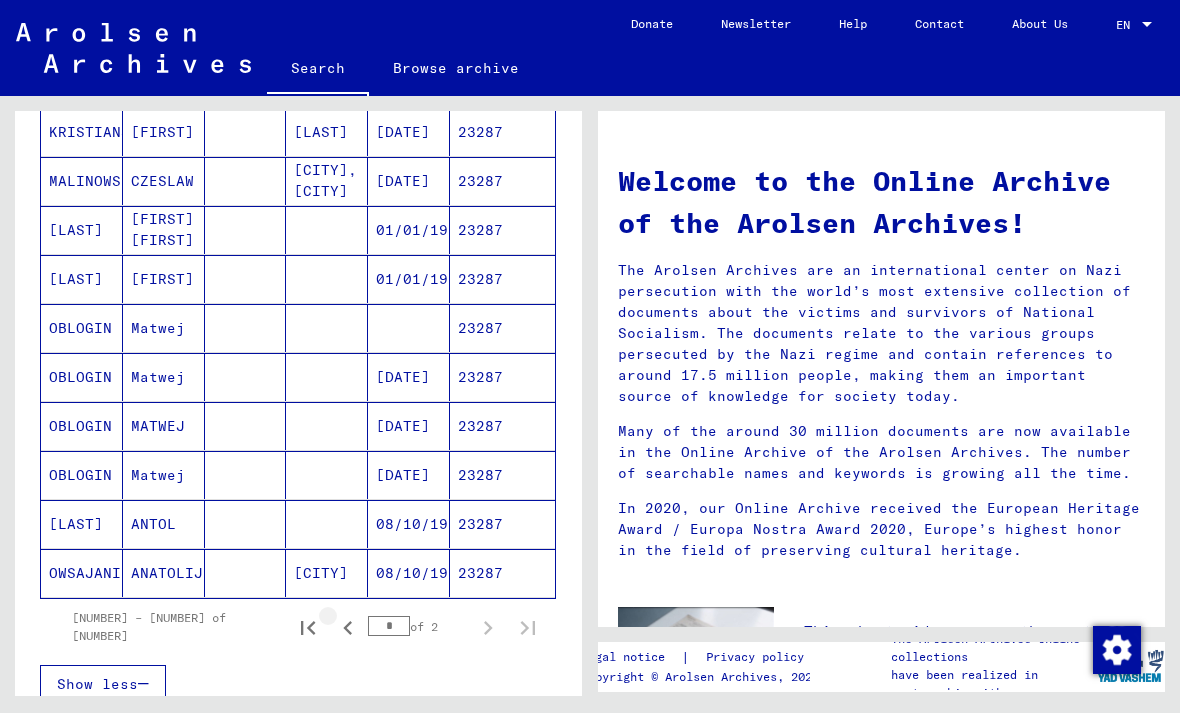 click 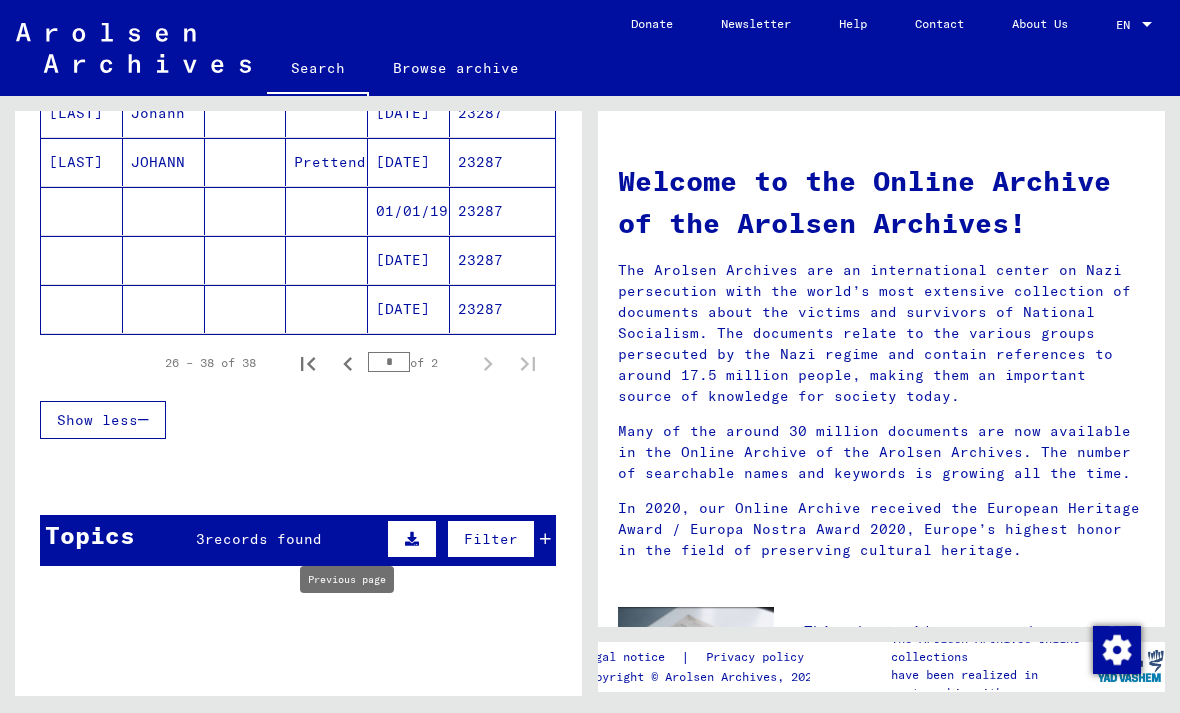 scroll, scrollTop: 723, scrollLeft: 0, axis: vertical 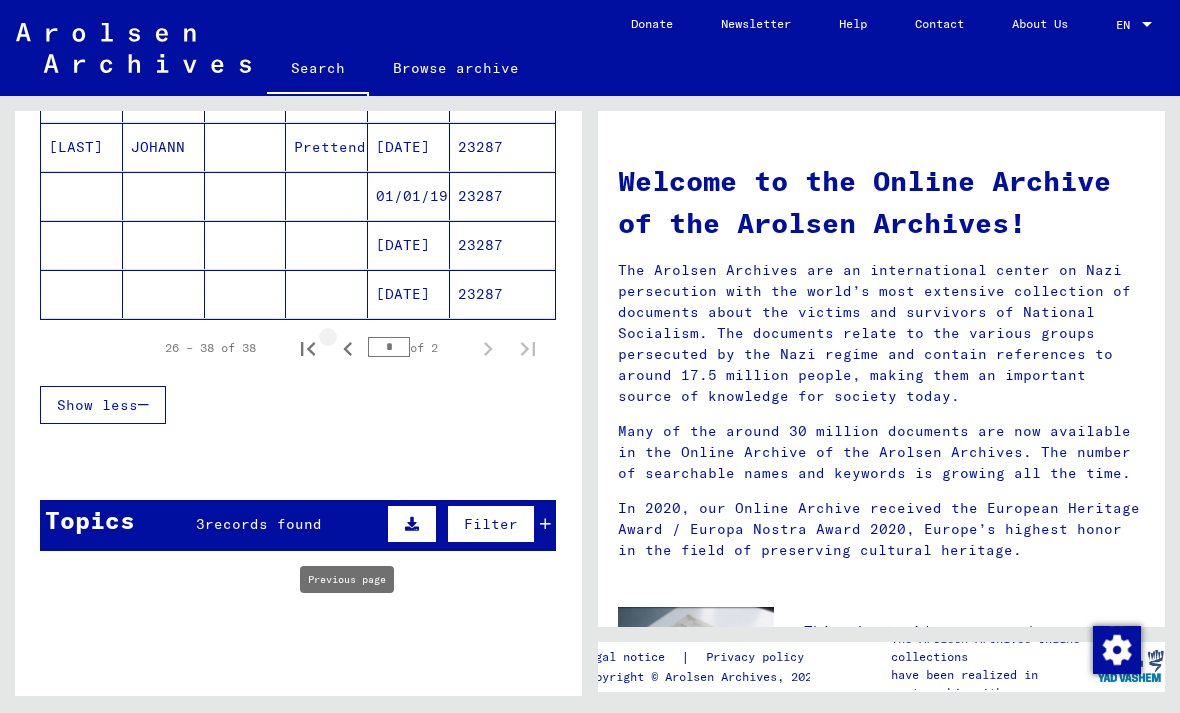 click 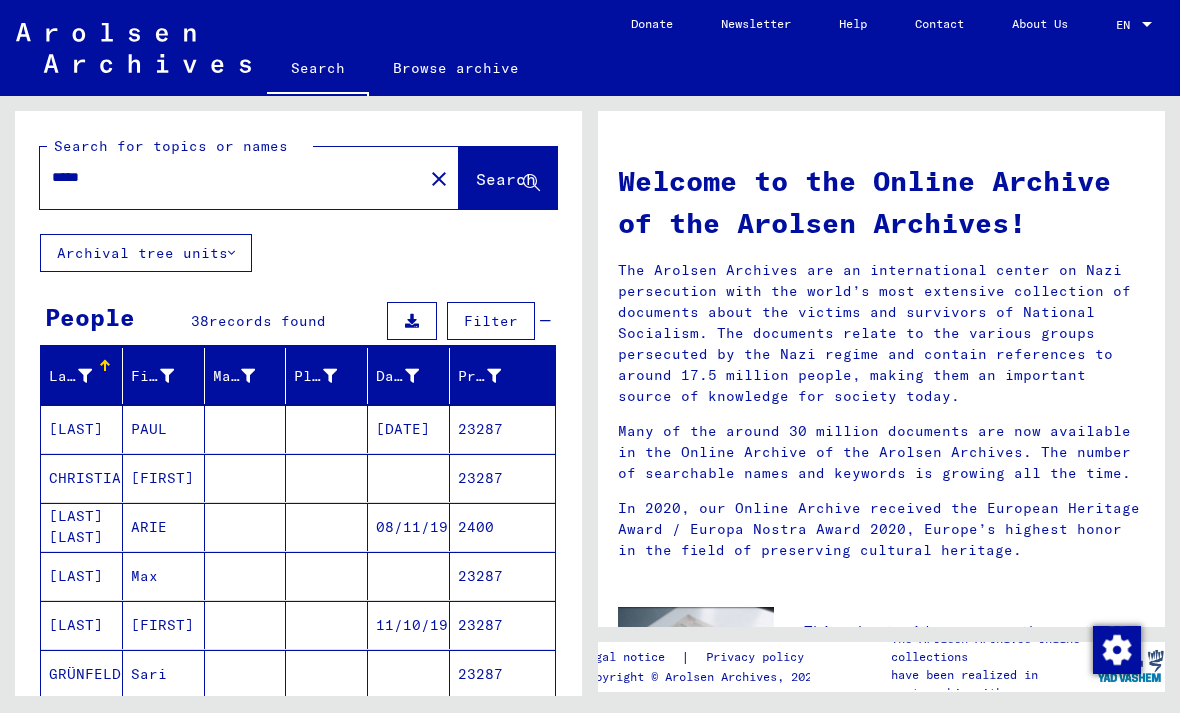 scroll, scrollTop: 0, scrollLeft: 0, axis: both 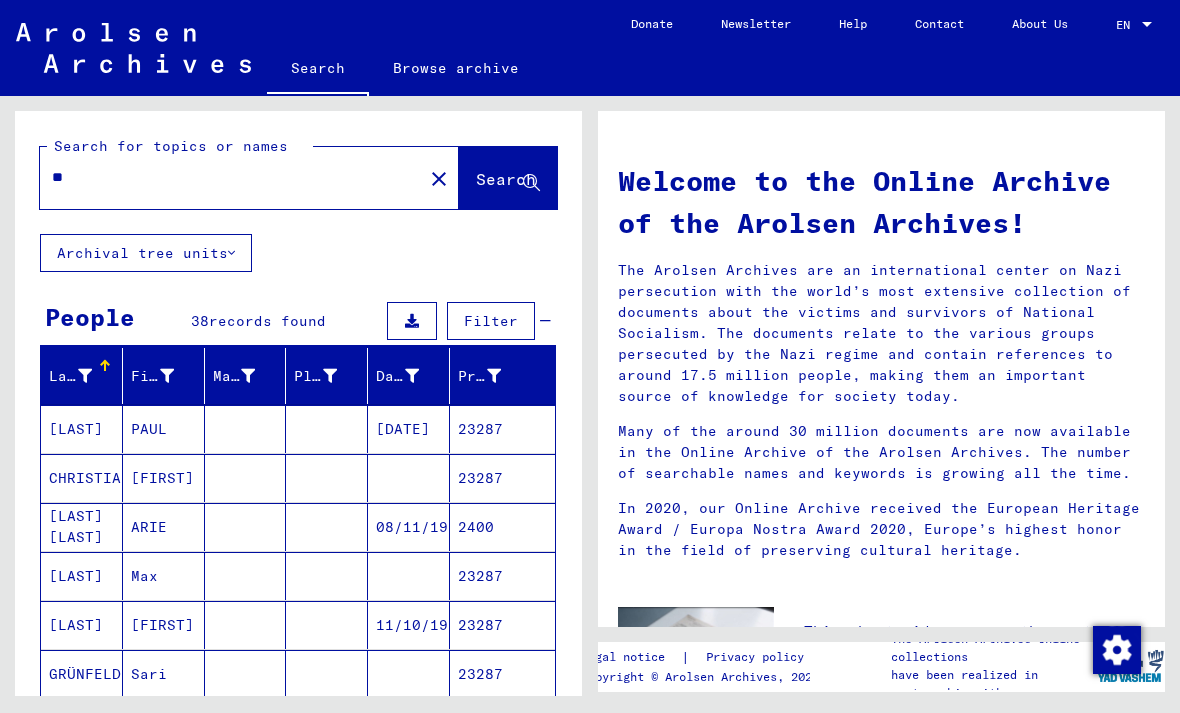 type on "*" 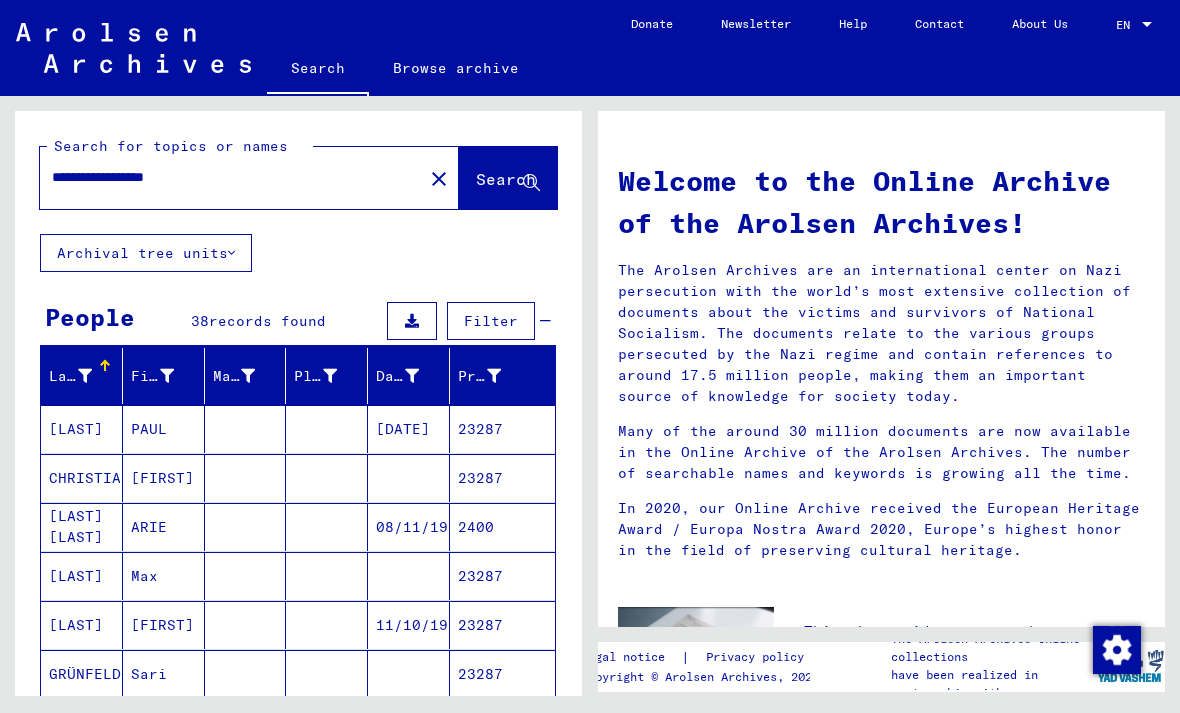 type on "**********" 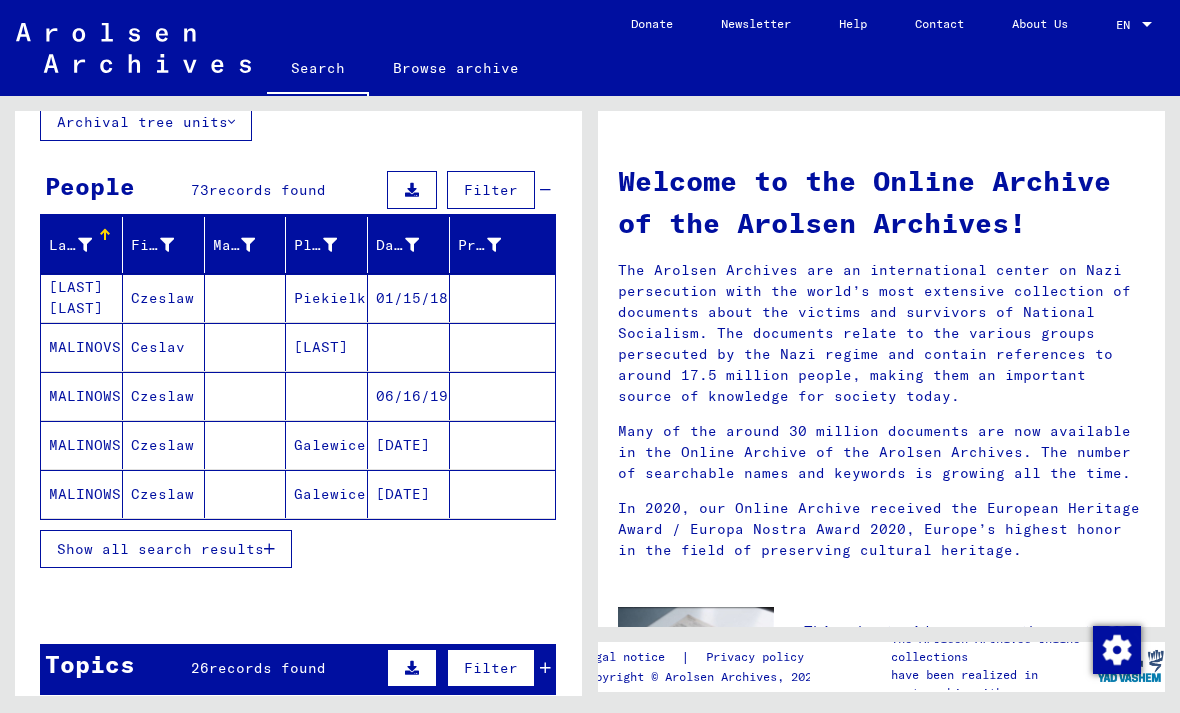 scroll, scrollTop: 147, scrollLeft: 0, axis: vertical 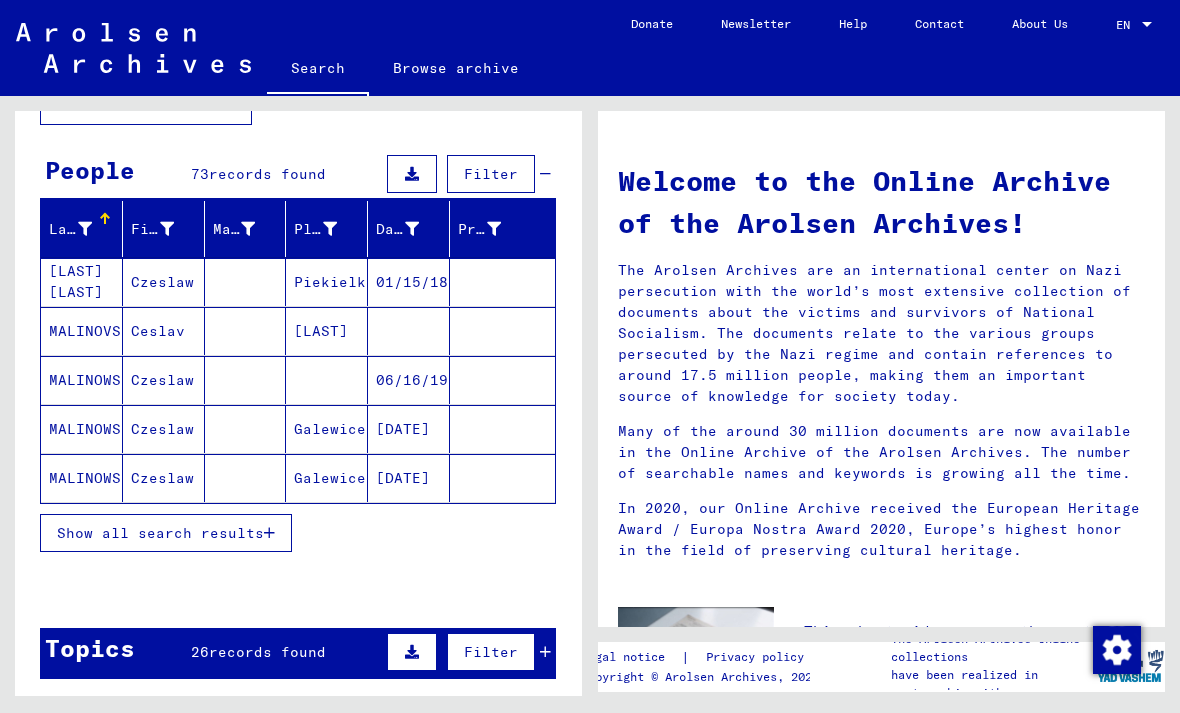 click on "Show all search results" at bounding box center (160, 533) 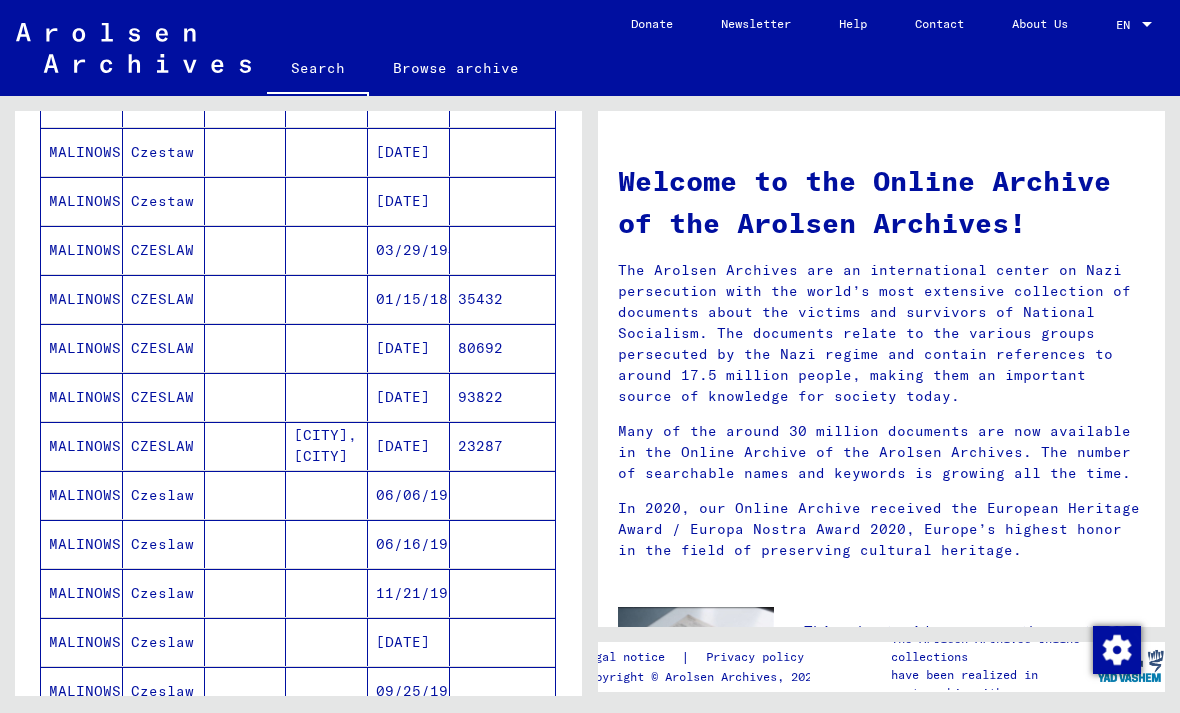 scroll, scrollTop: 575, scrollLeft: 0, axis: vertical 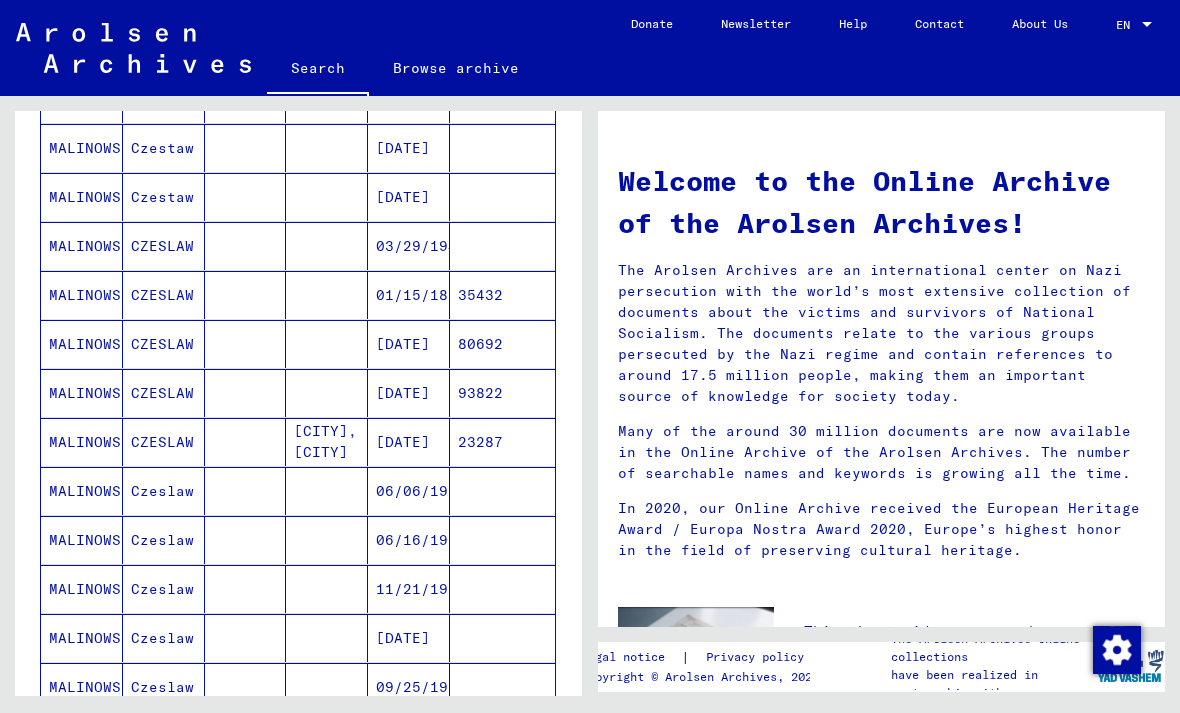 click on "23287" at bounding box center (502, 491) 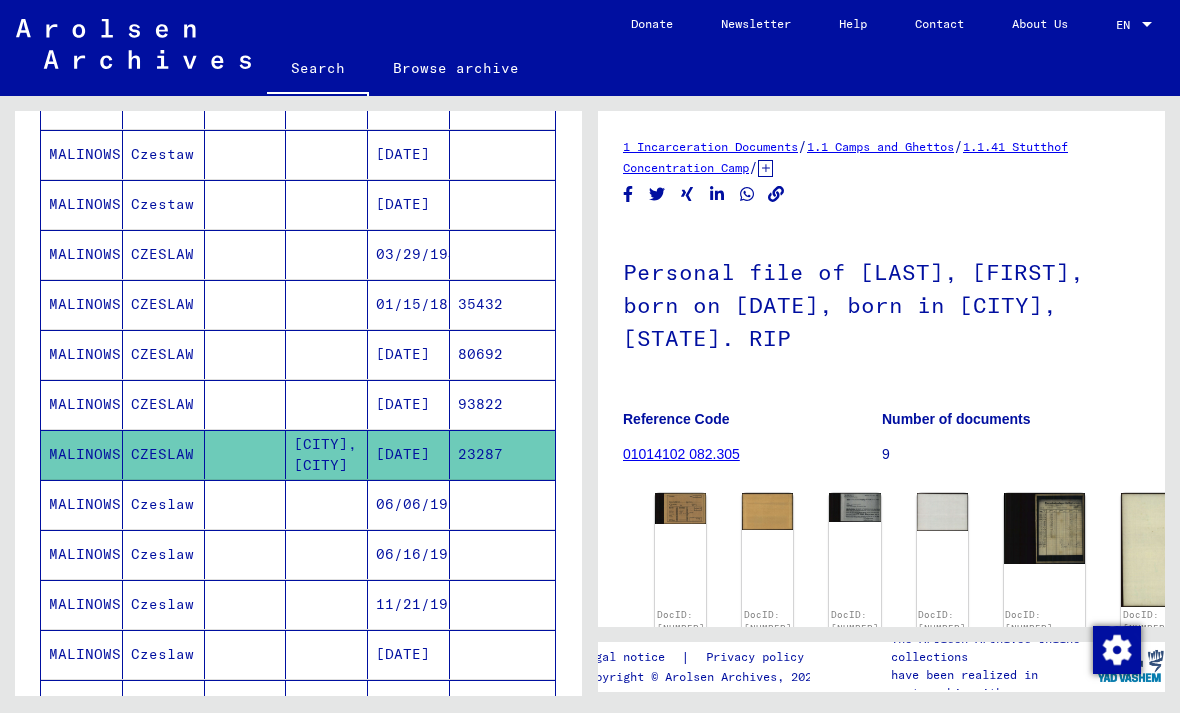 scroll, scrollTop: 0, scrollLeft: 0, axis: both 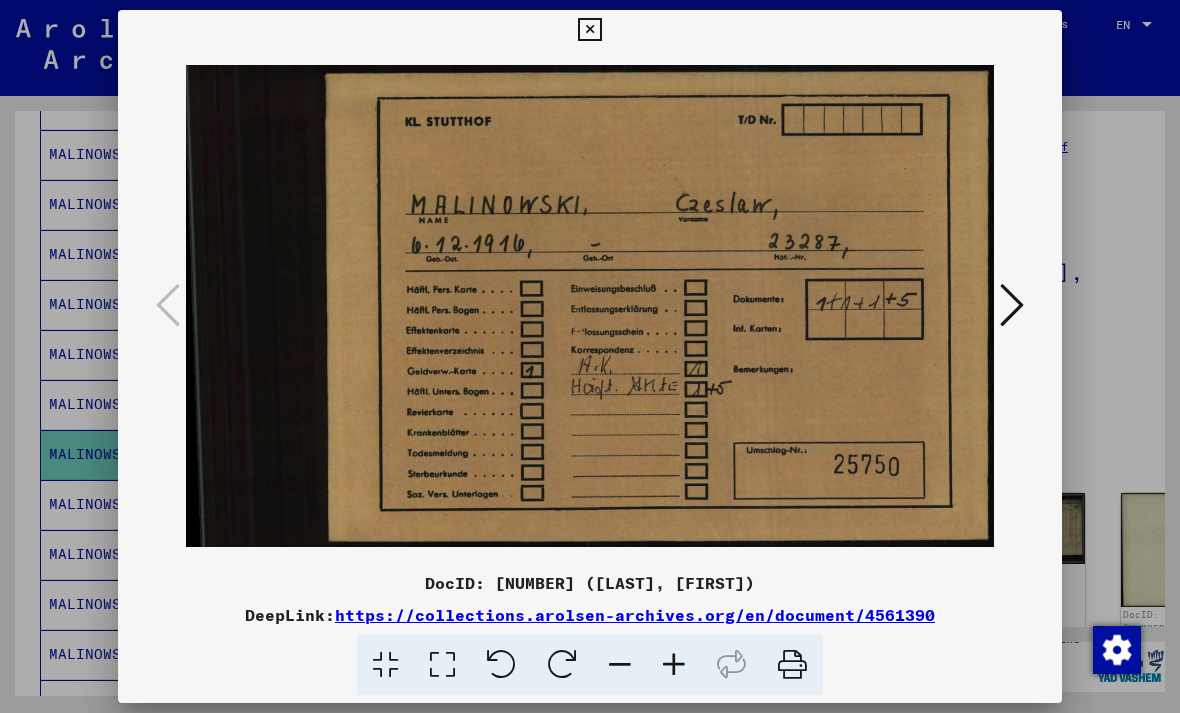 click at bounding box center [1012, 305] 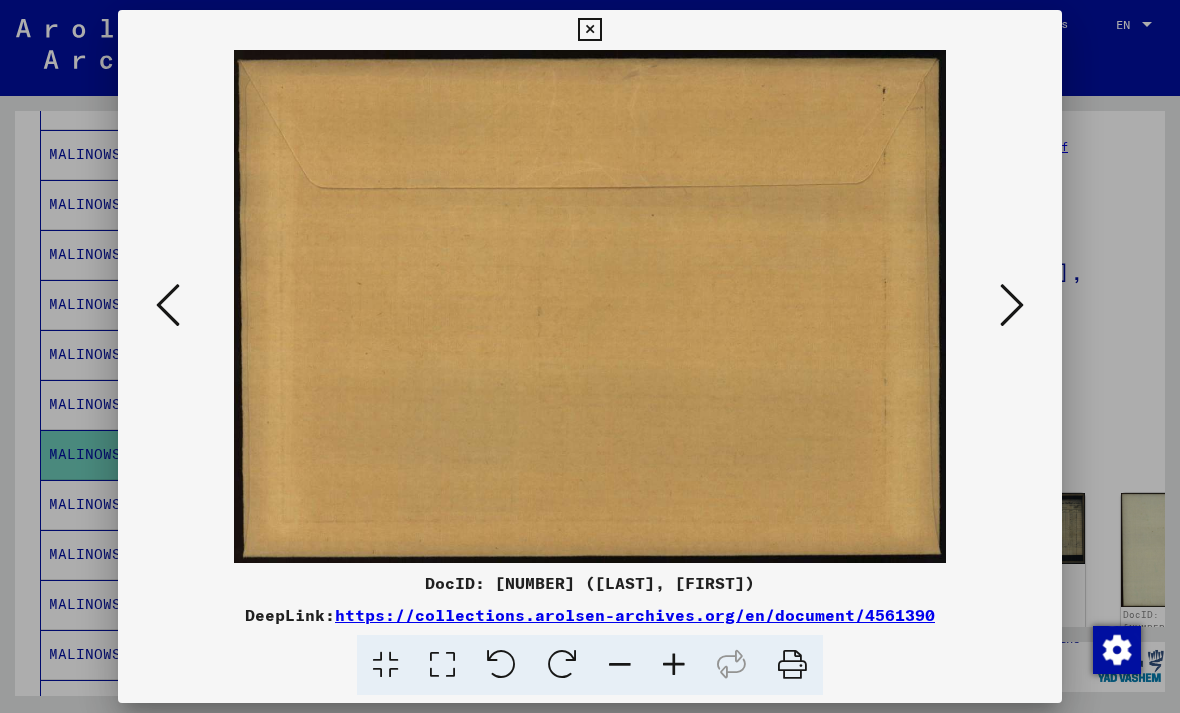 click at bounding box center [1012, 305] 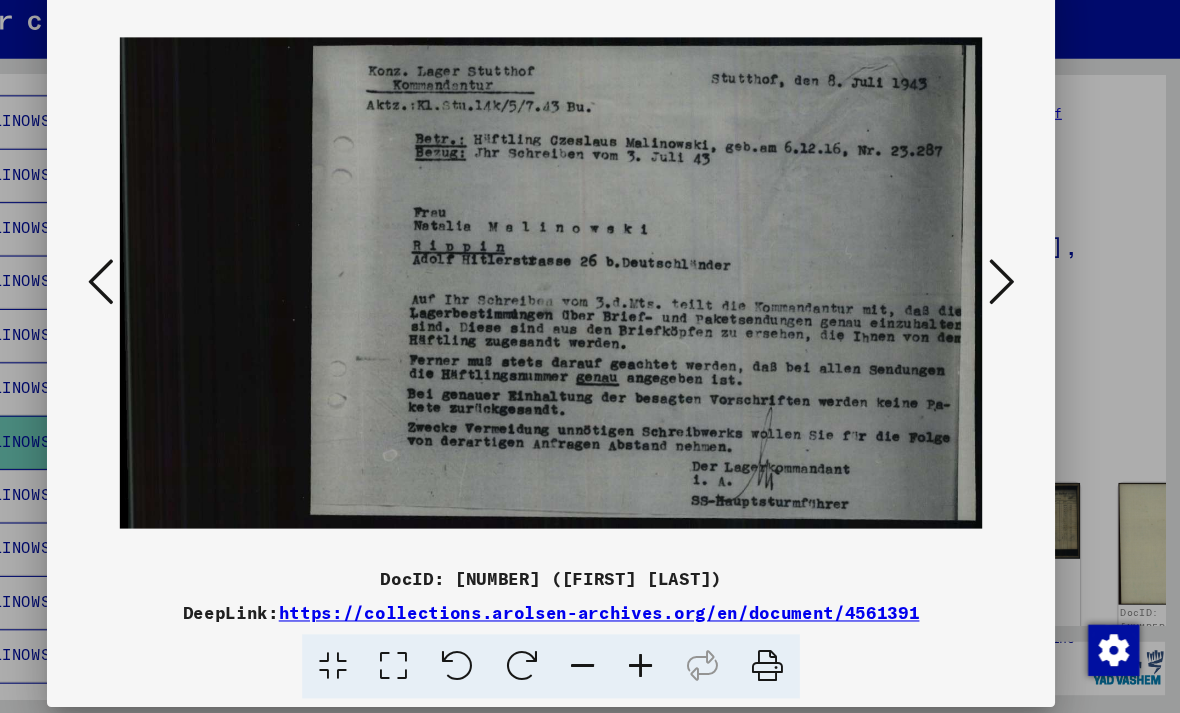 click at bounding box center (1012, 305) 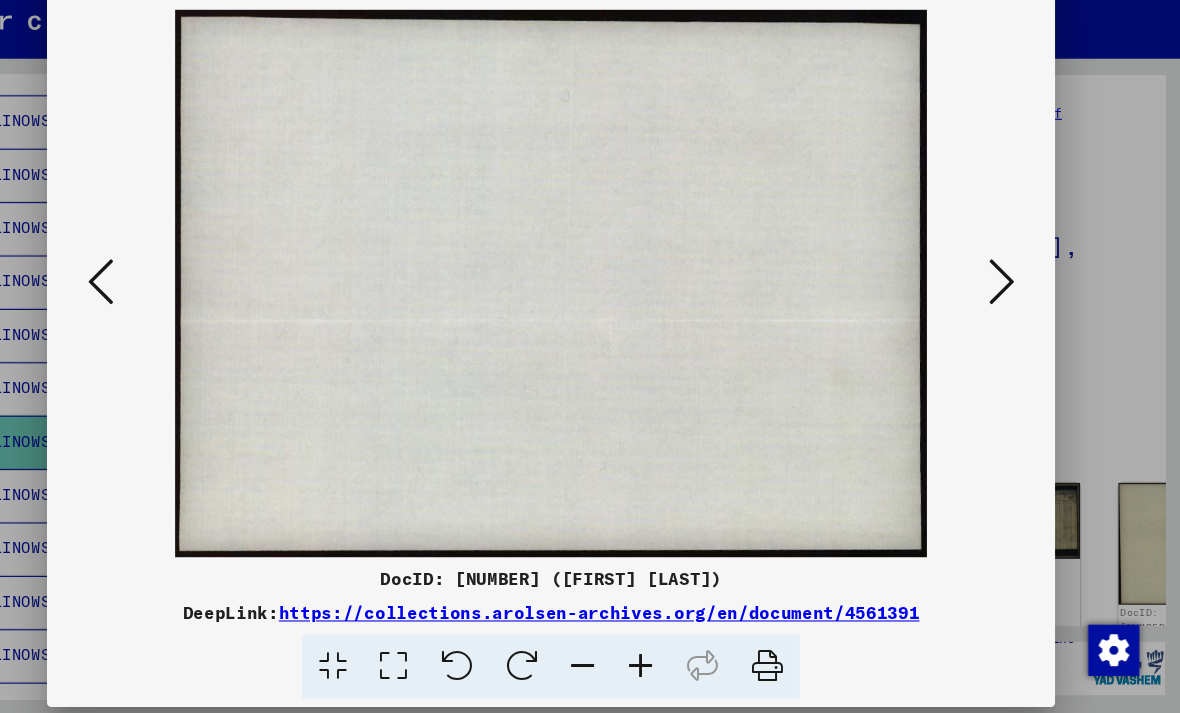 click at bounding box center (1012, 305) 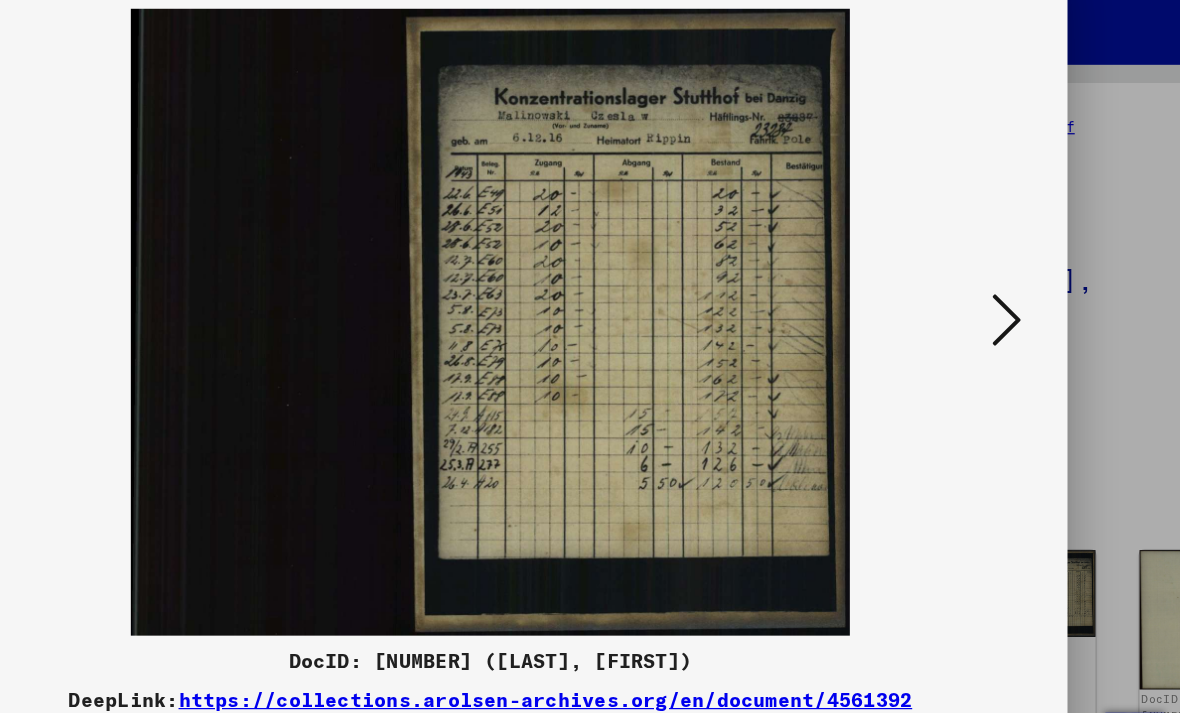 click at bounding box center [1012, 305] 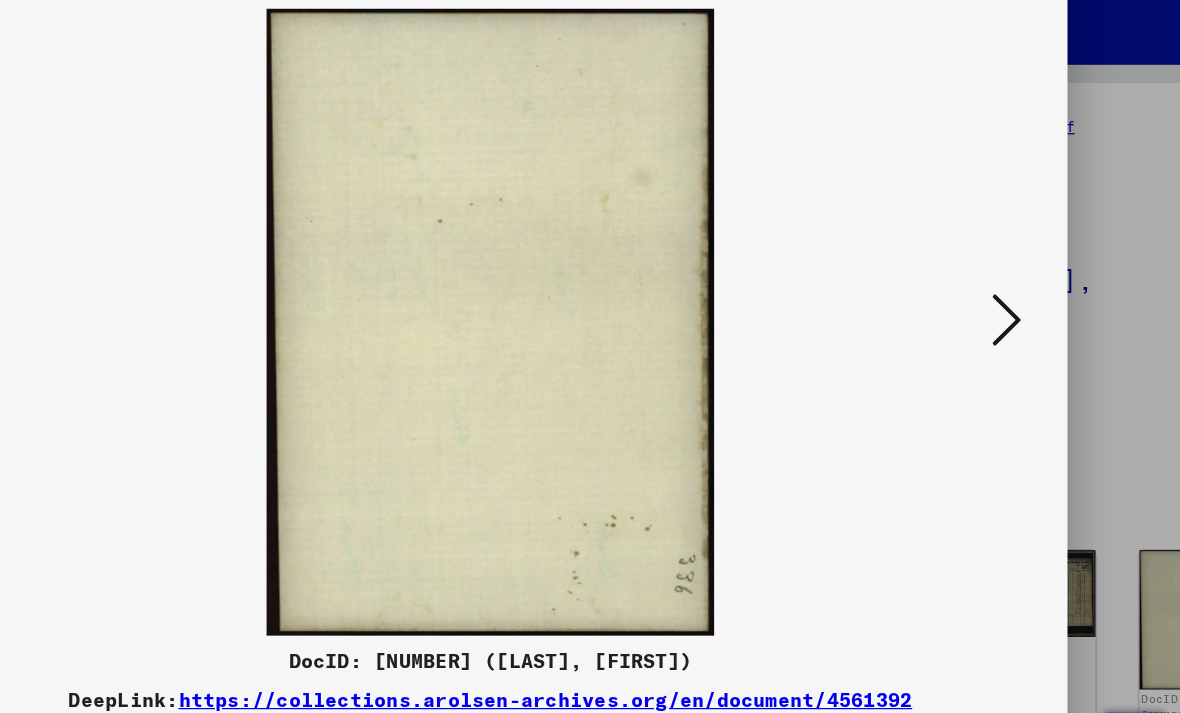 click at bounding box center [1012, 305] 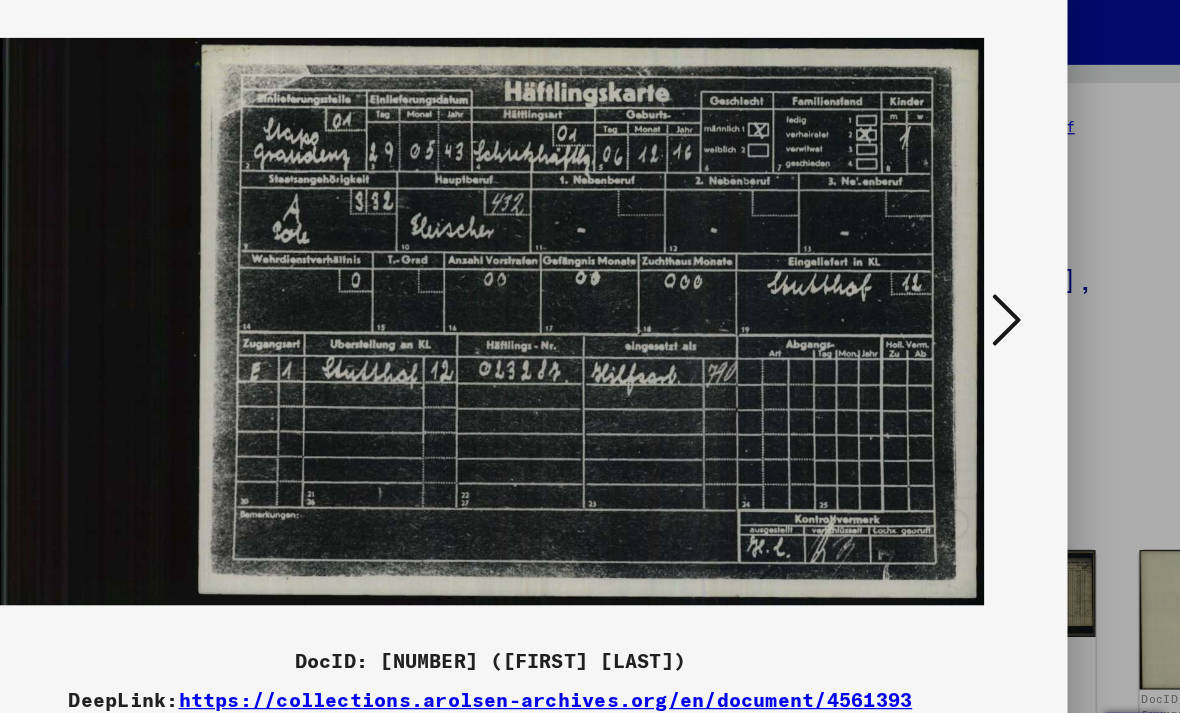 click at bounding box center [1012, 306] 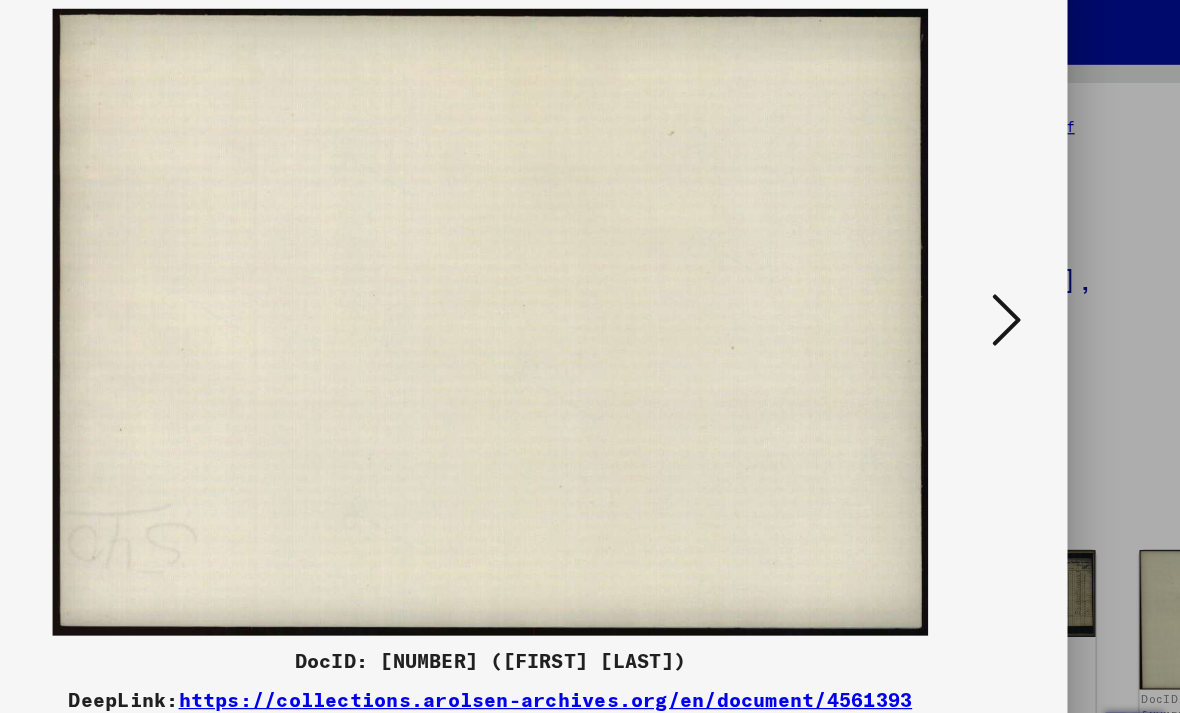 click at bounding box center (1012, 305) 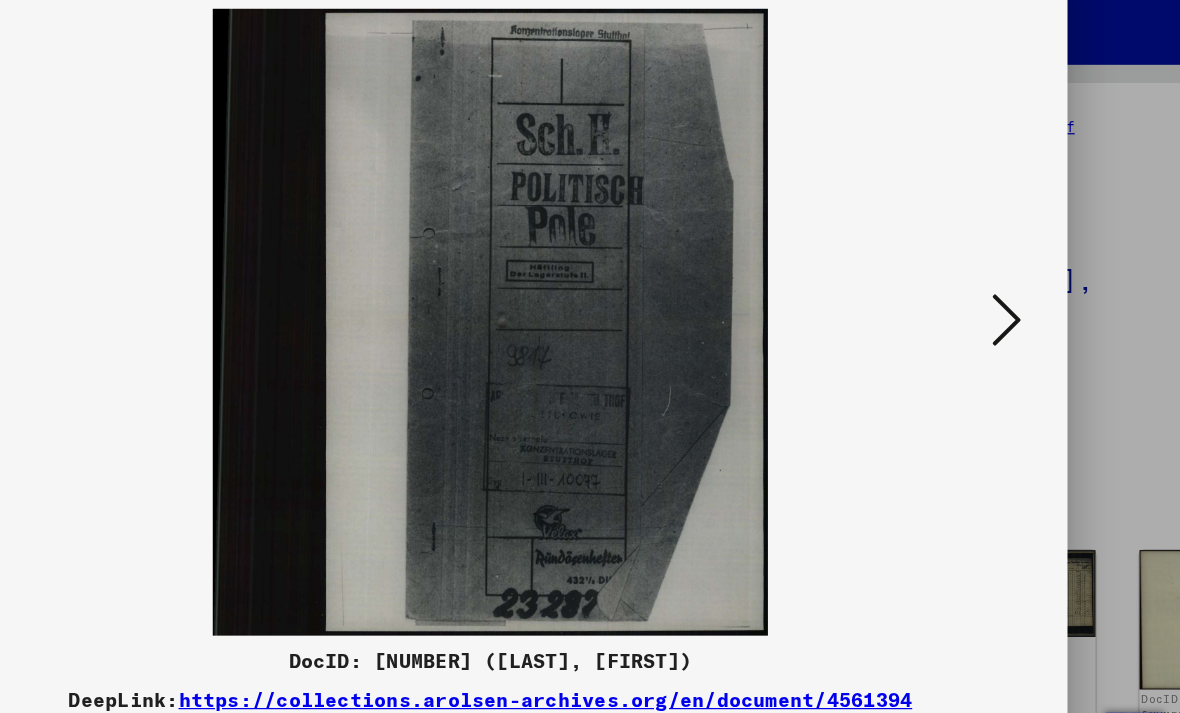 click at bounding box center [1012, 305] 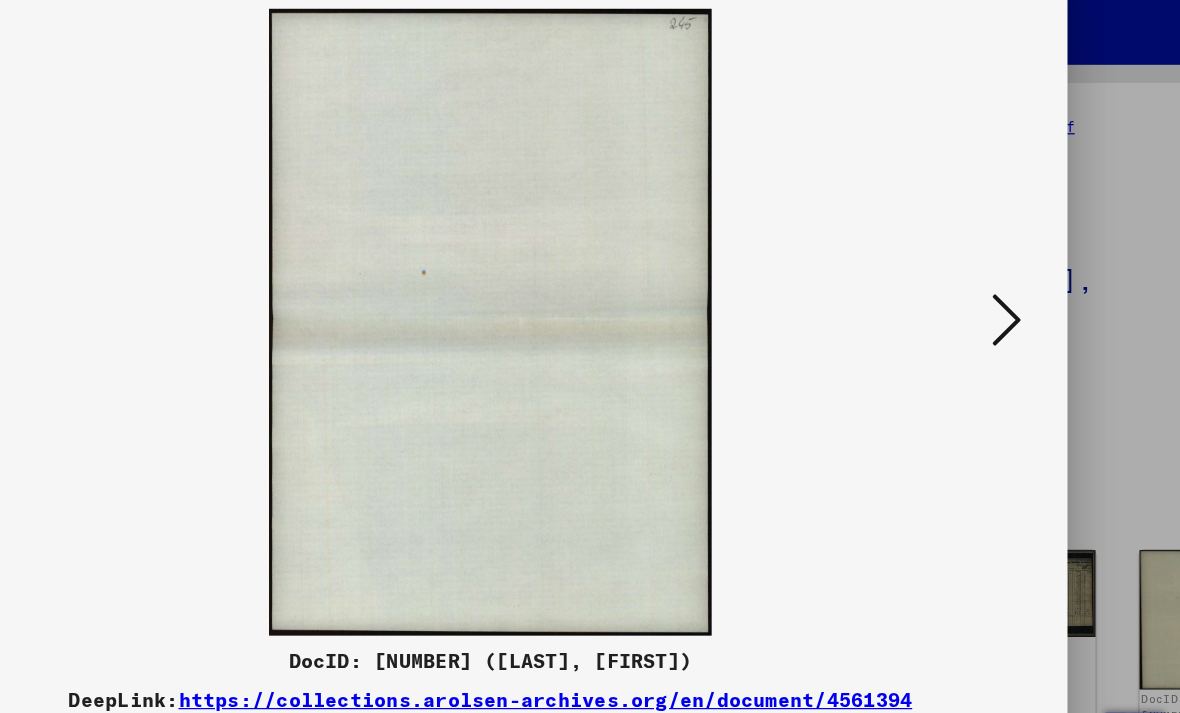 click at bounding box center [1012, 305] 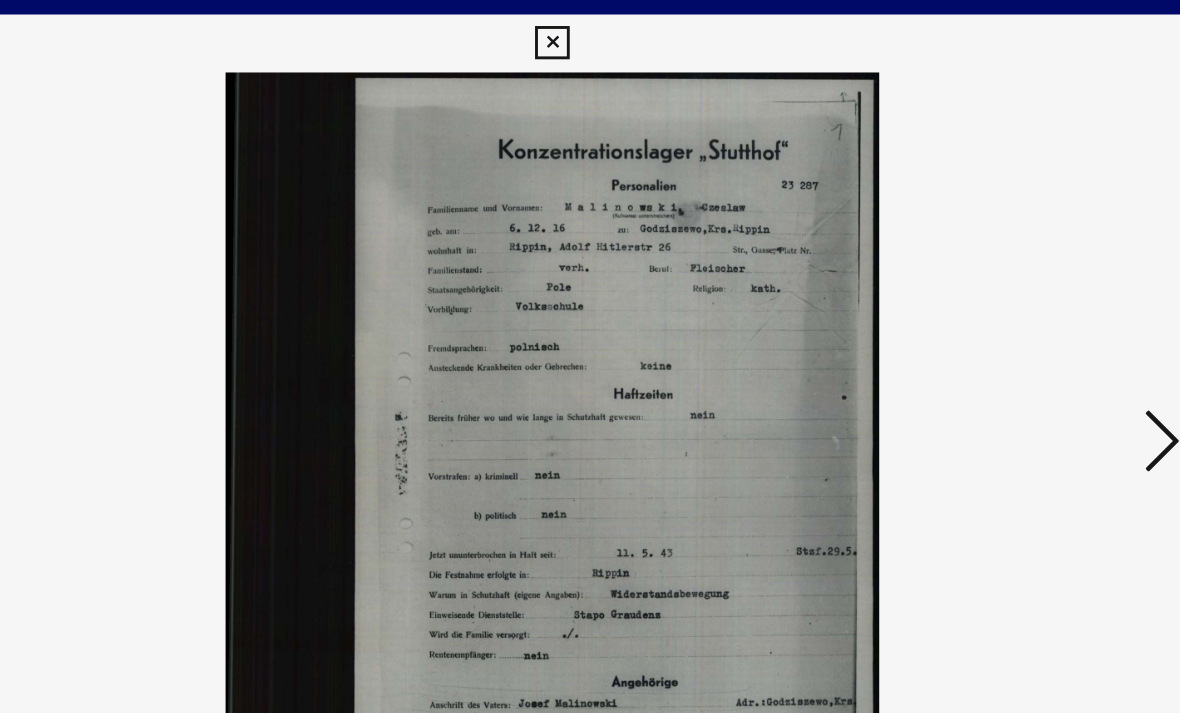 click at bounding box center [1012, 305] 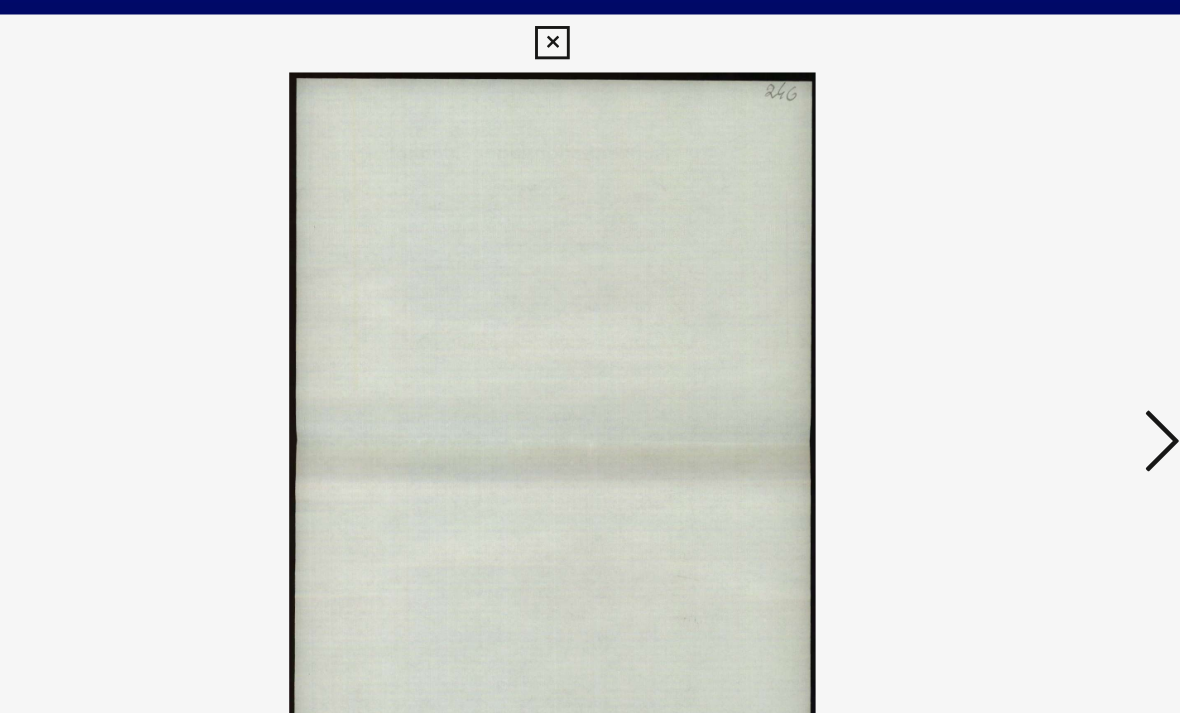 click at bounding box center (1012, 305) 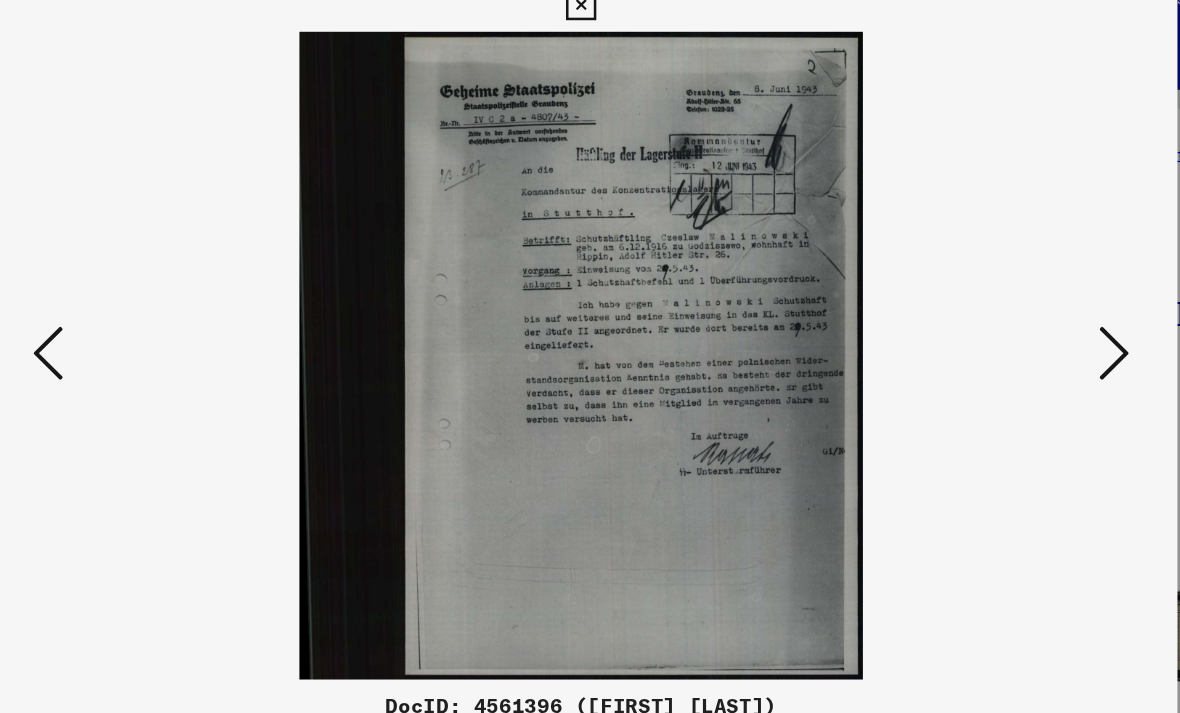 click at bounding box center (1012, 305) 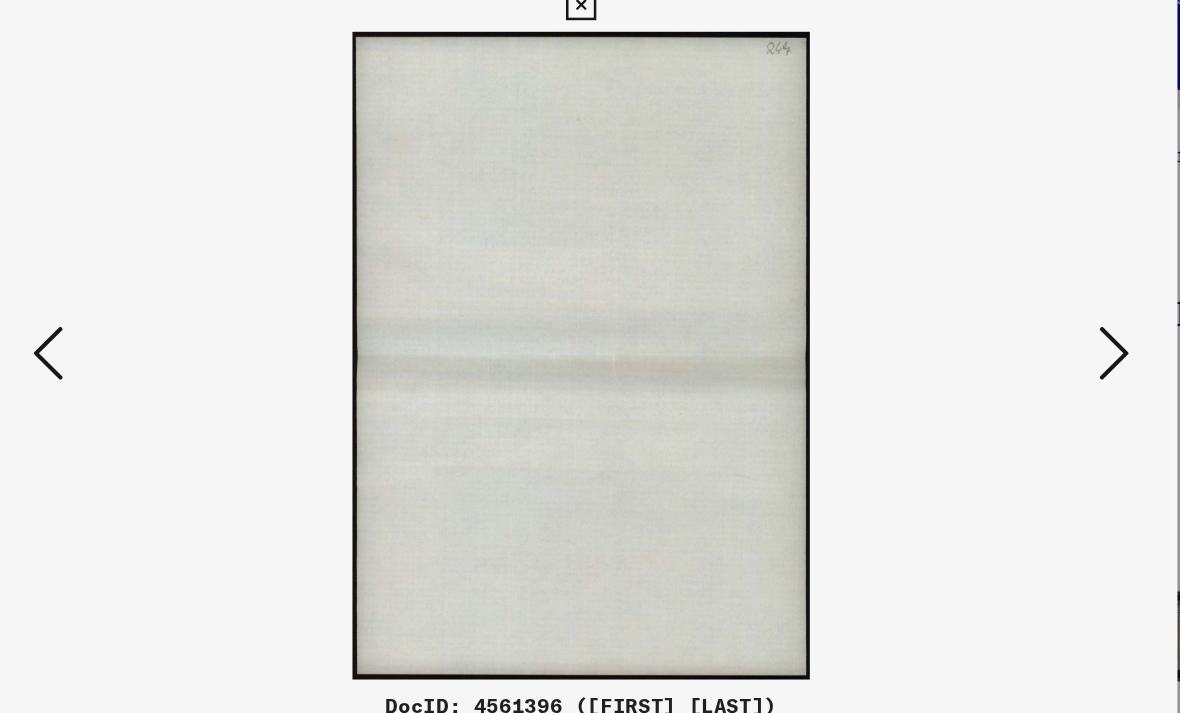 click at bounding box center (1012, 305) 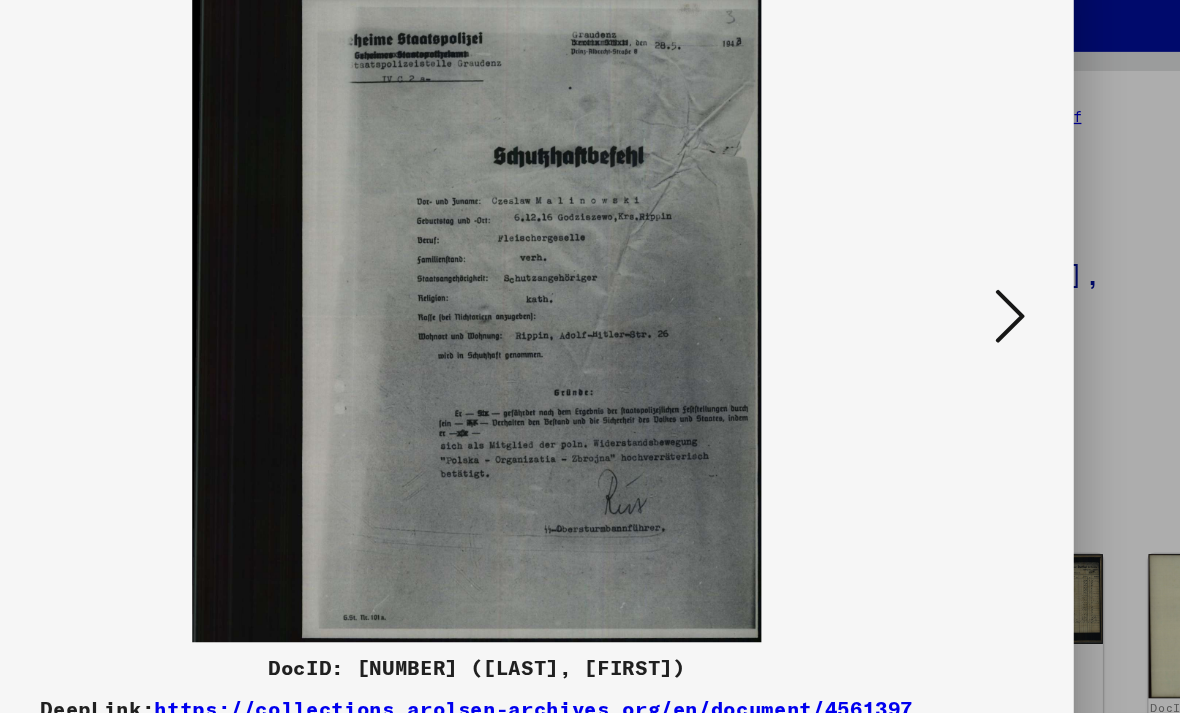 click at bounding box center (1012, 305) 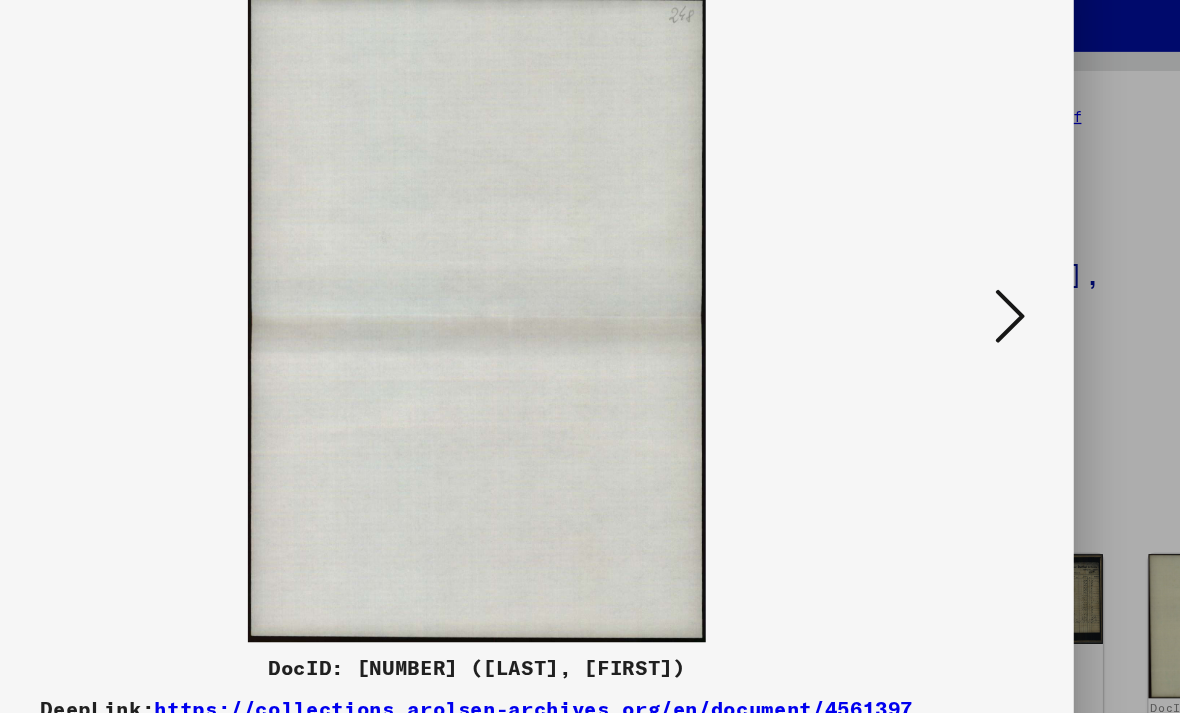 click at bounding box center (1012, 305) 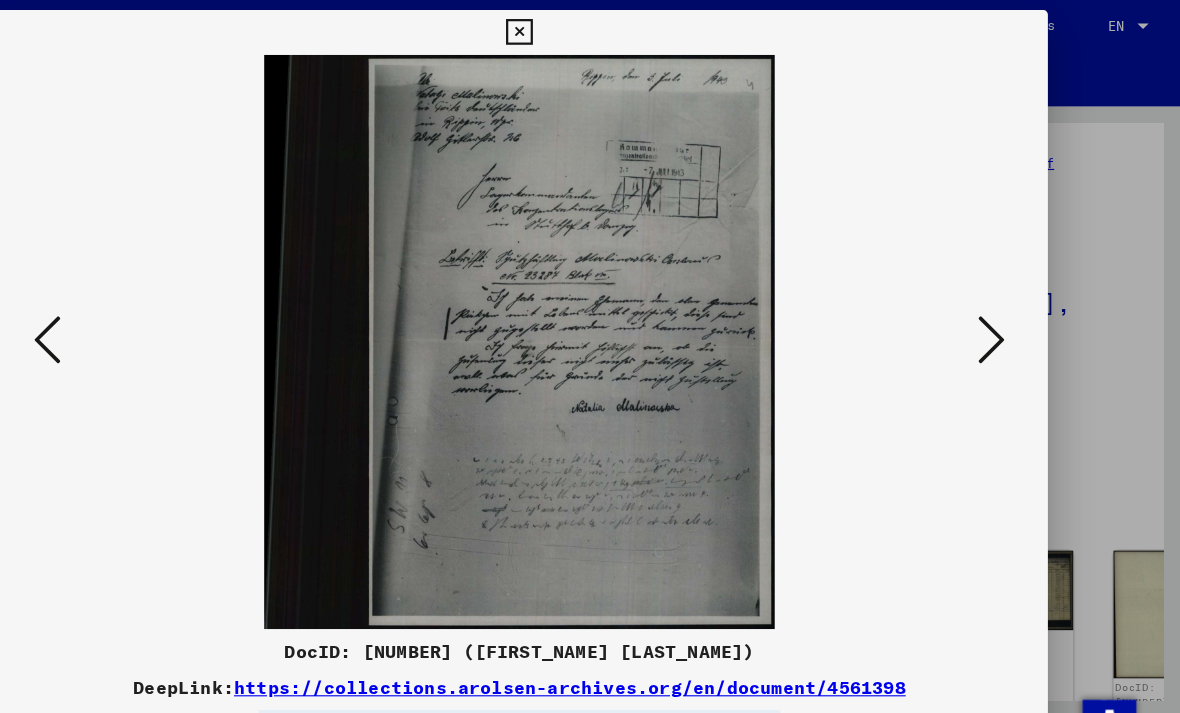 click at bounding box center (1012, 305) 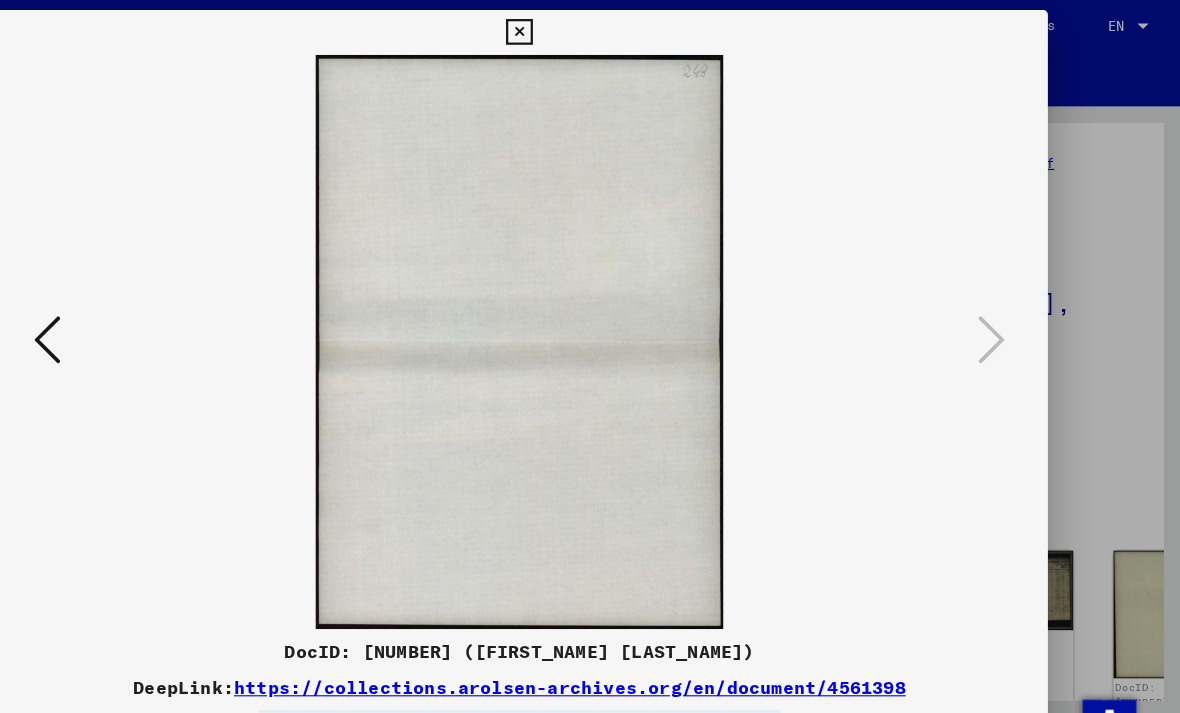 click at bounding box center (589, 30) 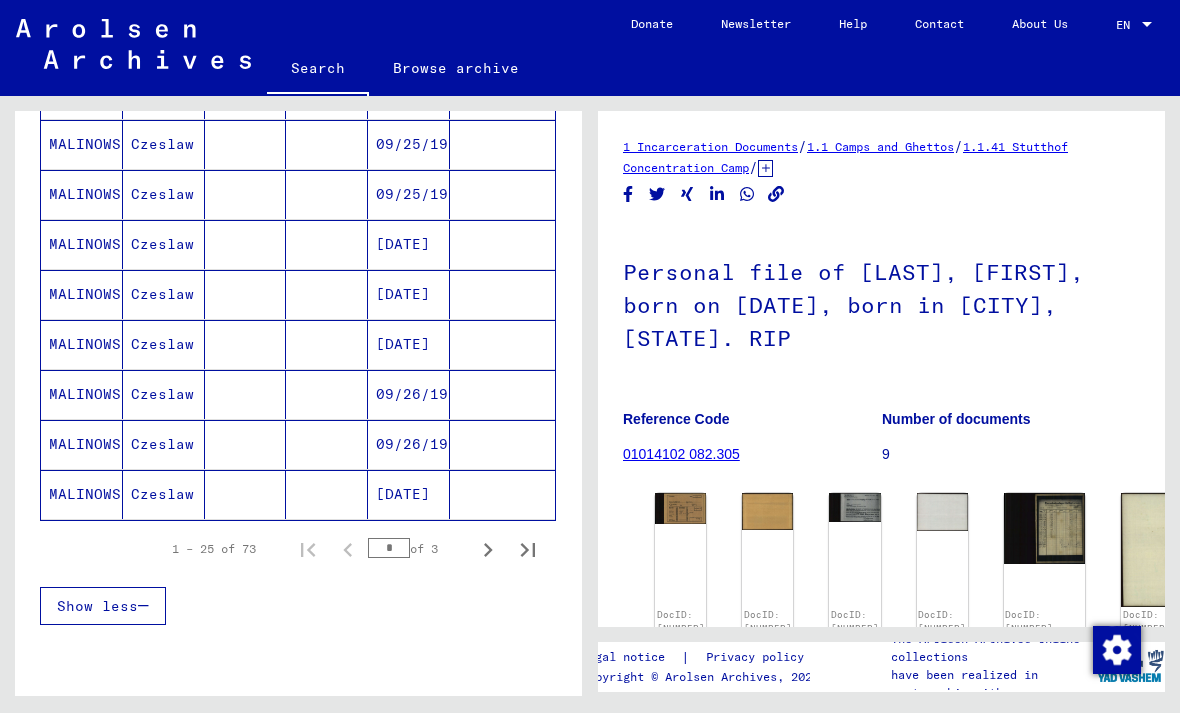scroll, scrollTop: 1138, scrollLeft: 0, axis: vertical 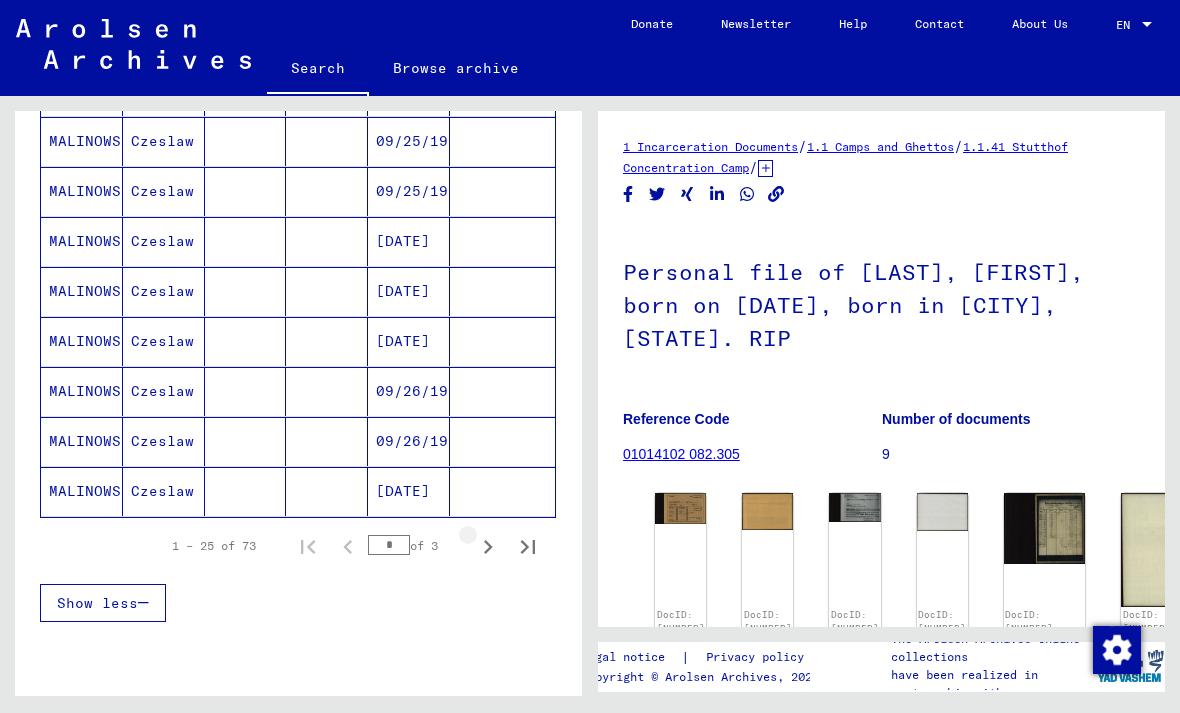 click 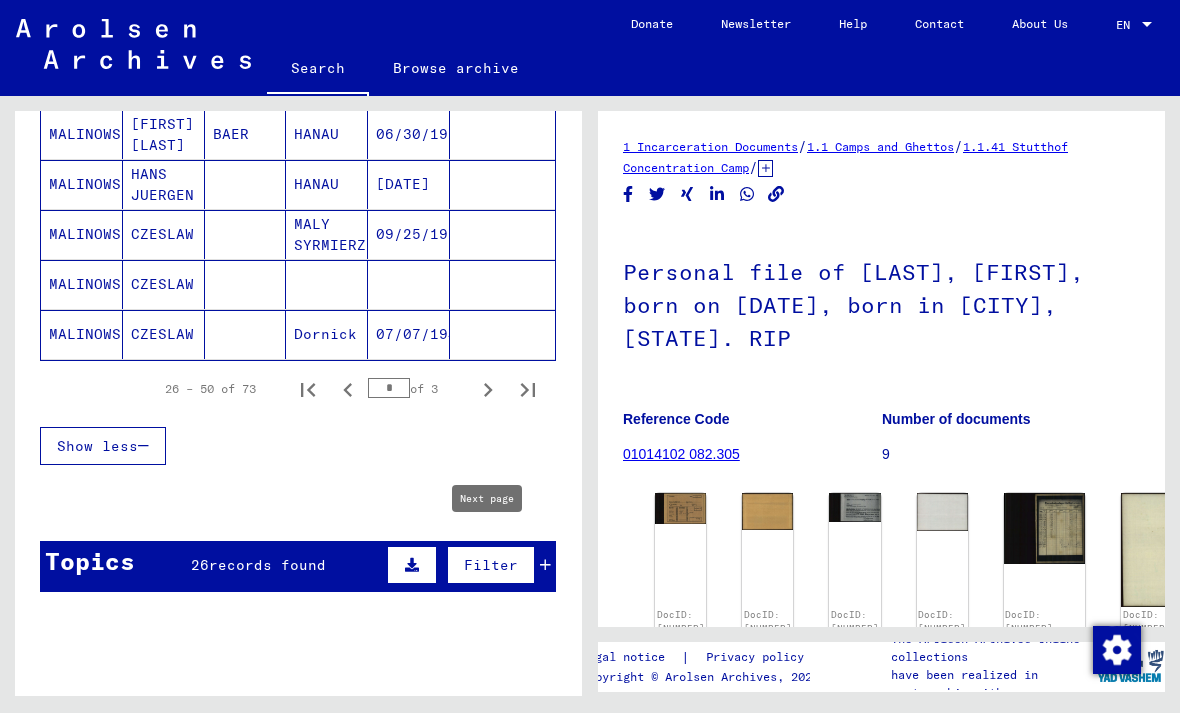 scroll, scrollTop: 1296, scrollLeft: 0, axis: vertical 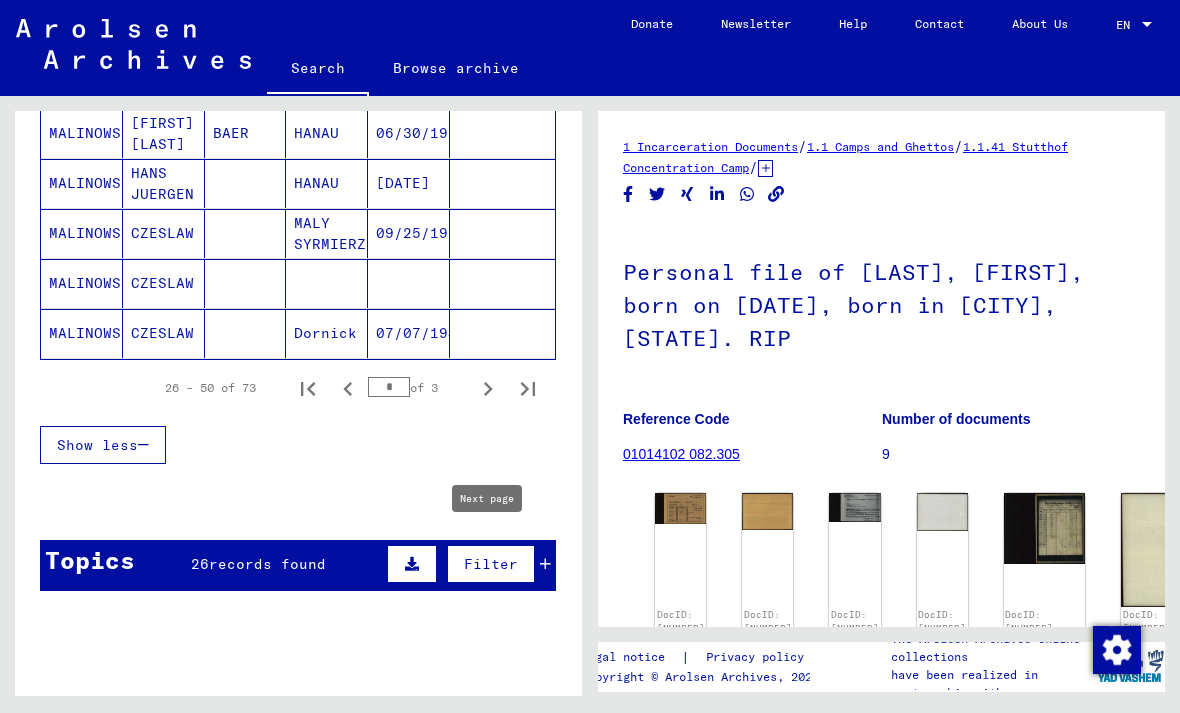 click 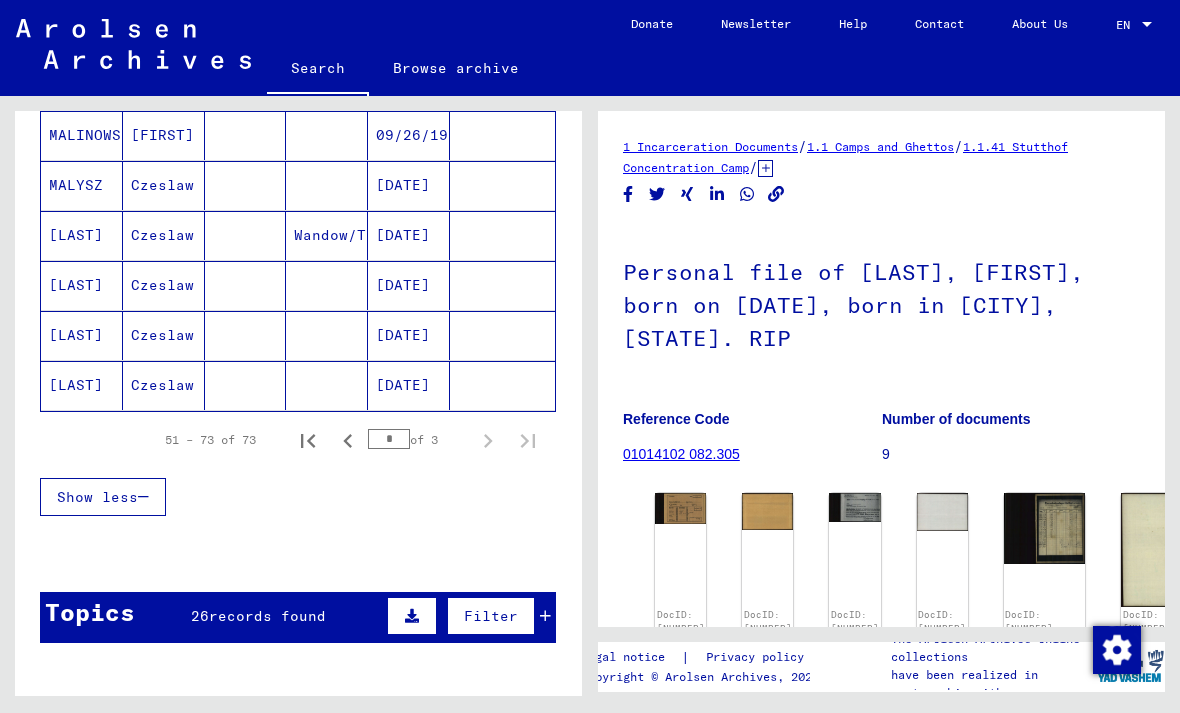 scroll, scrollTop: 1144, scrollLeft: 0, axis: vertical 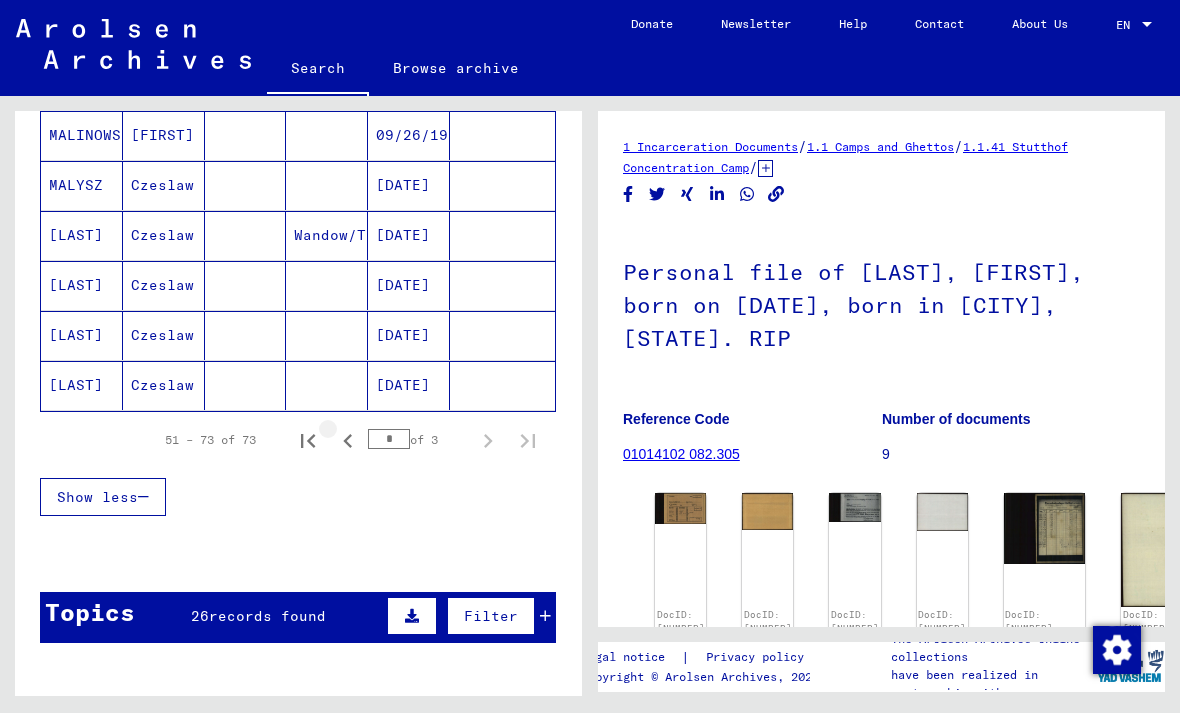 click 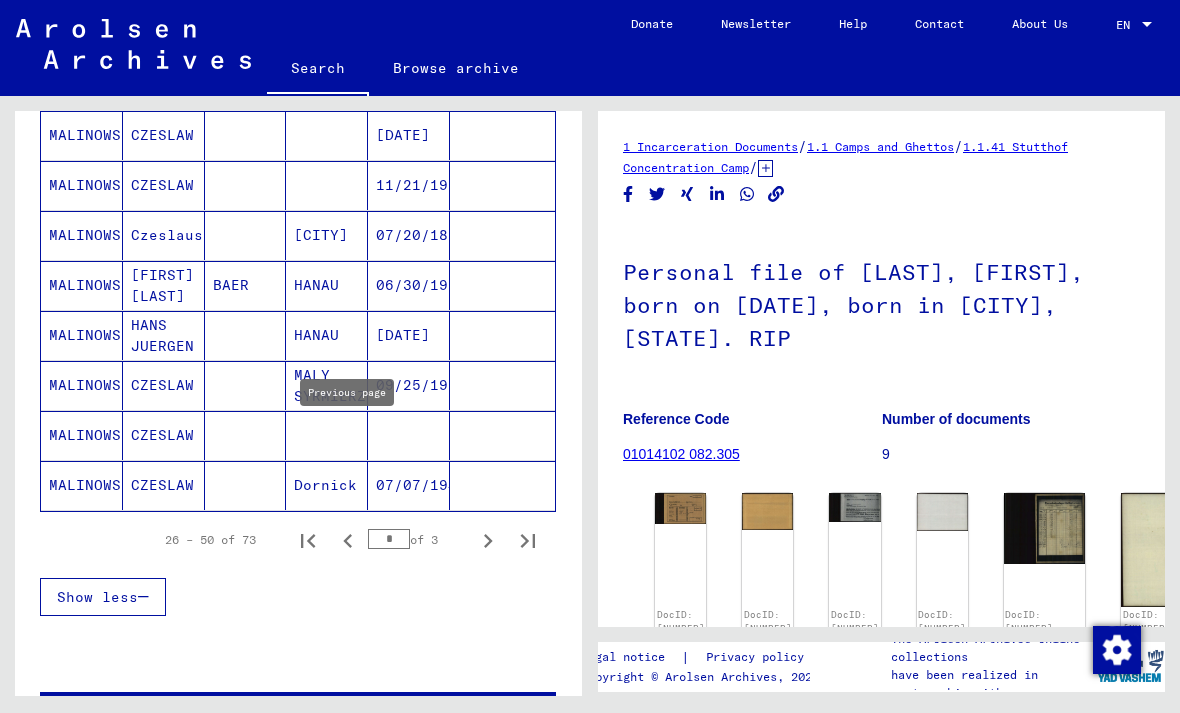 click 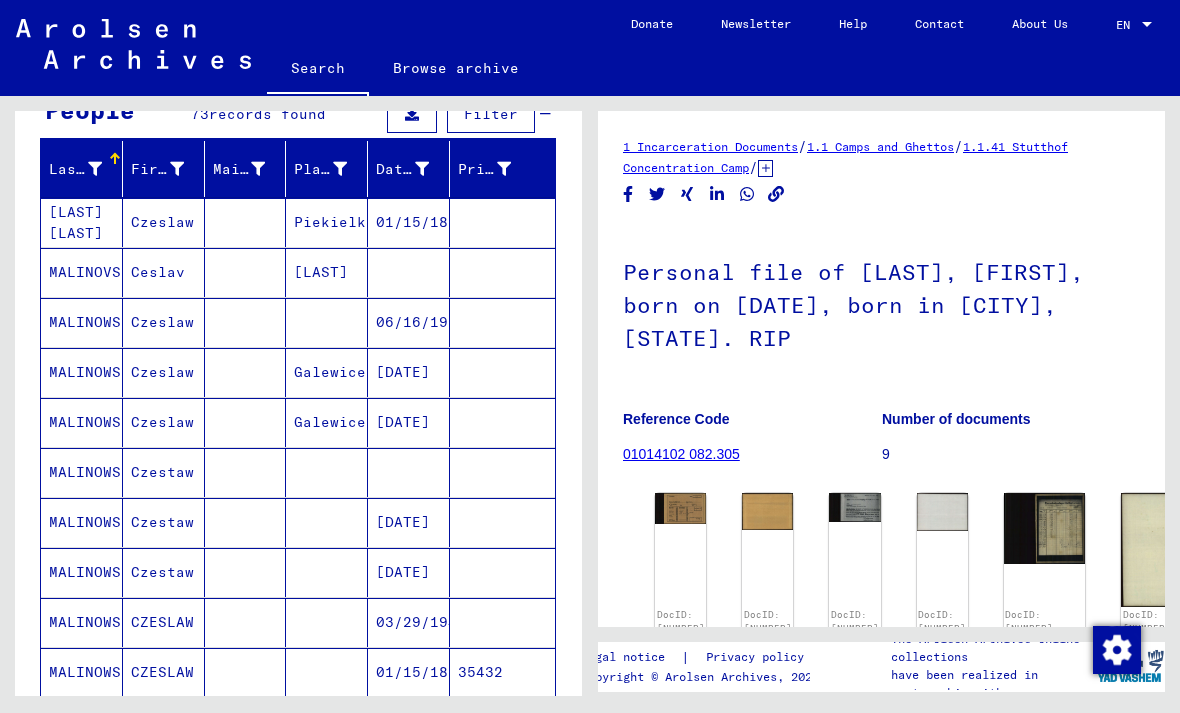 scroll, scrollTop: 206, scrollLeft: 0, axis: vertical 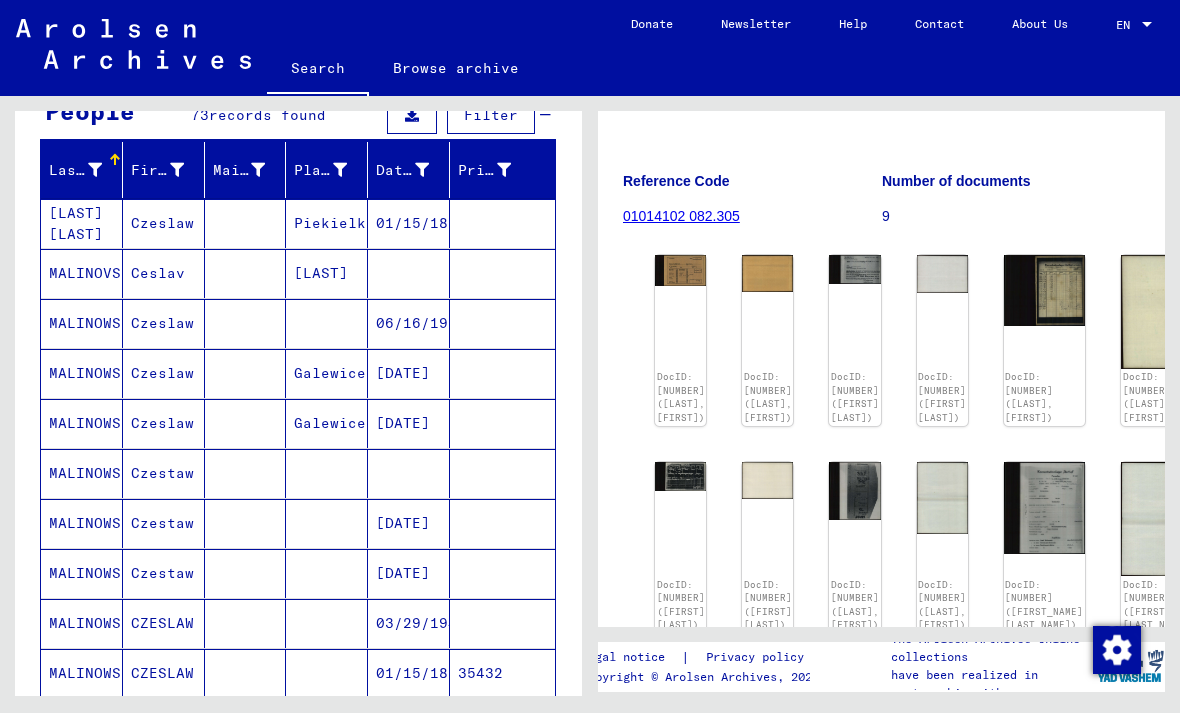 click 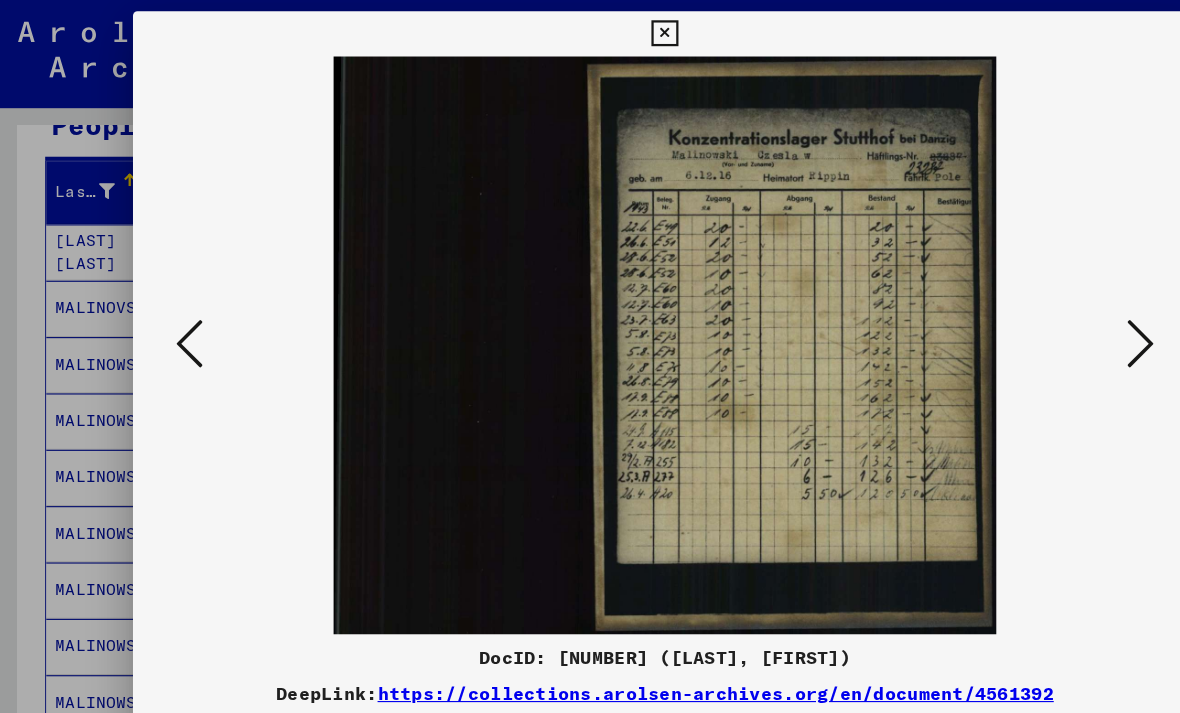 click at bounding box center (589, 30) 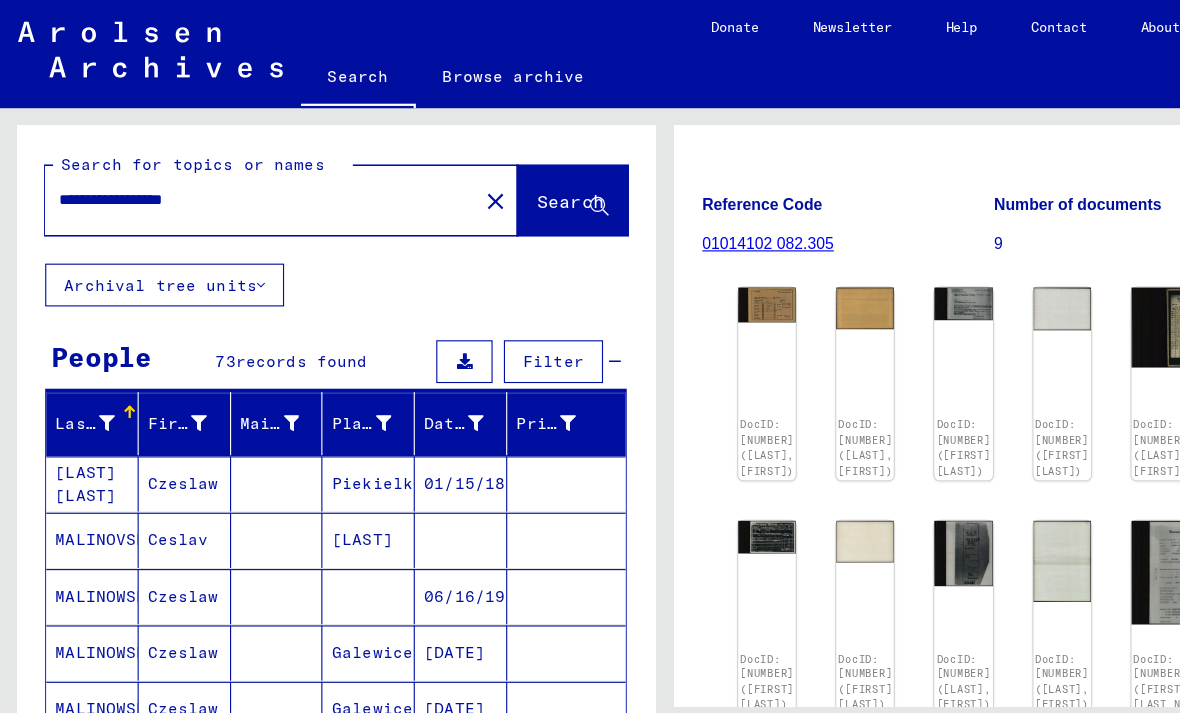 scroll, scrollTop: 0, scrollLeft: 0, axis: both 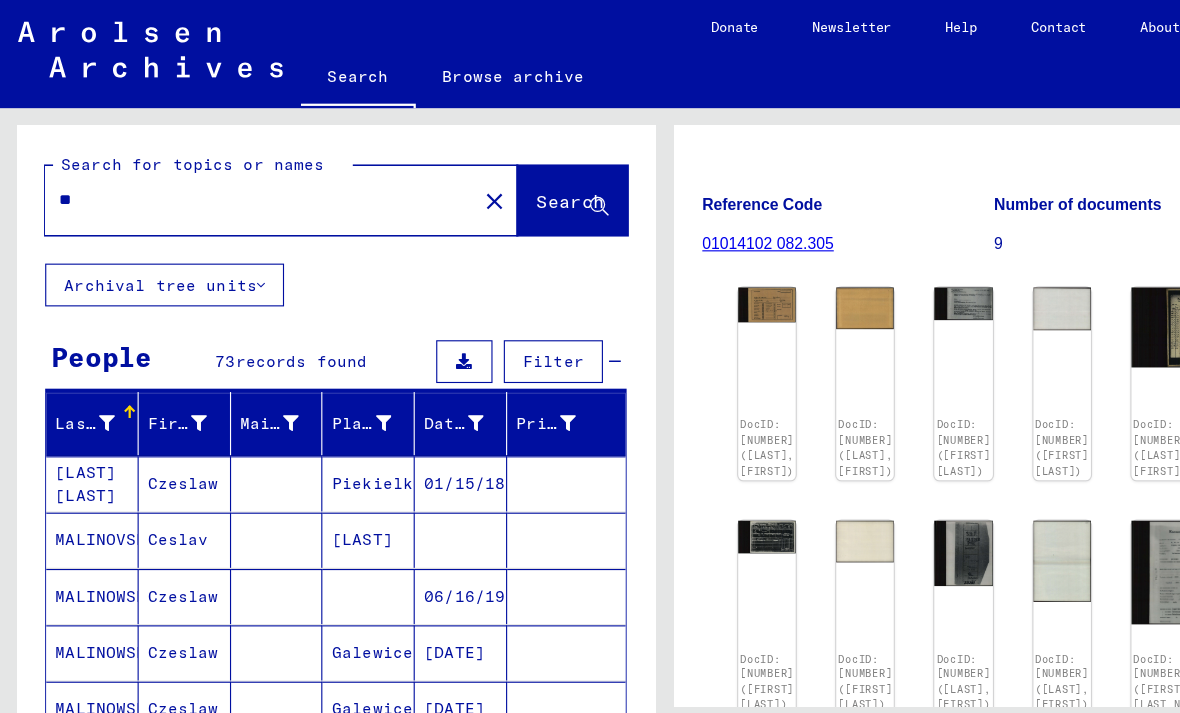 type on "*" 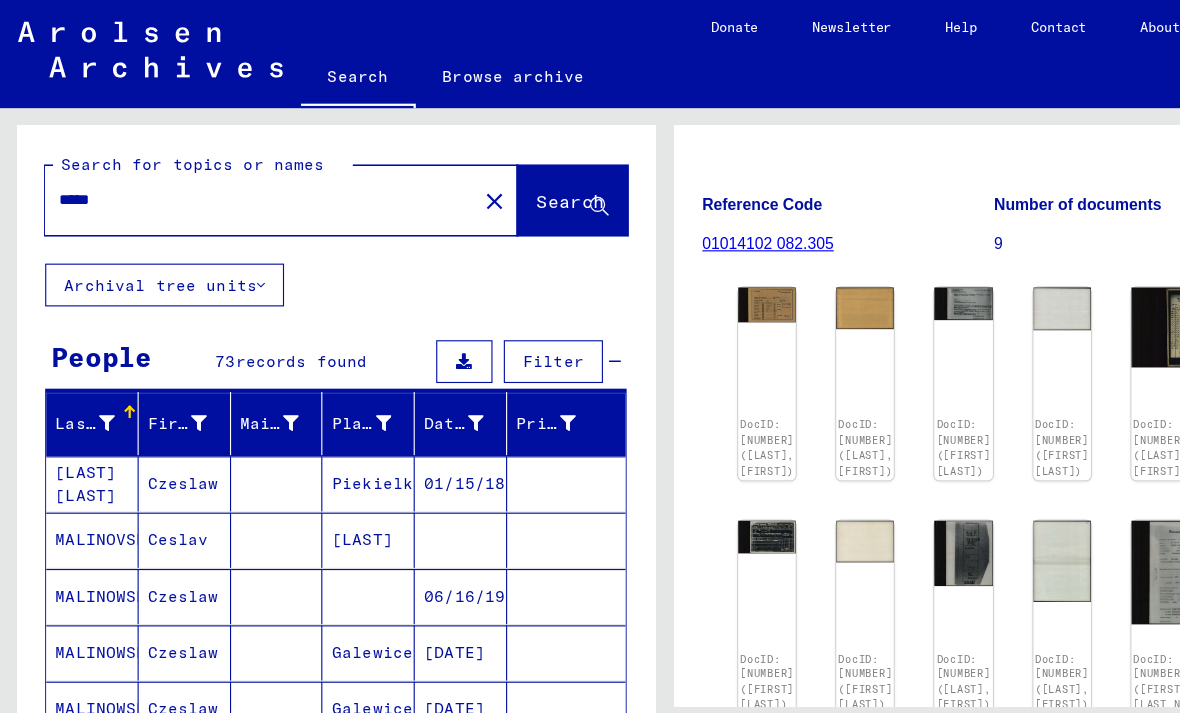 type on "*****" 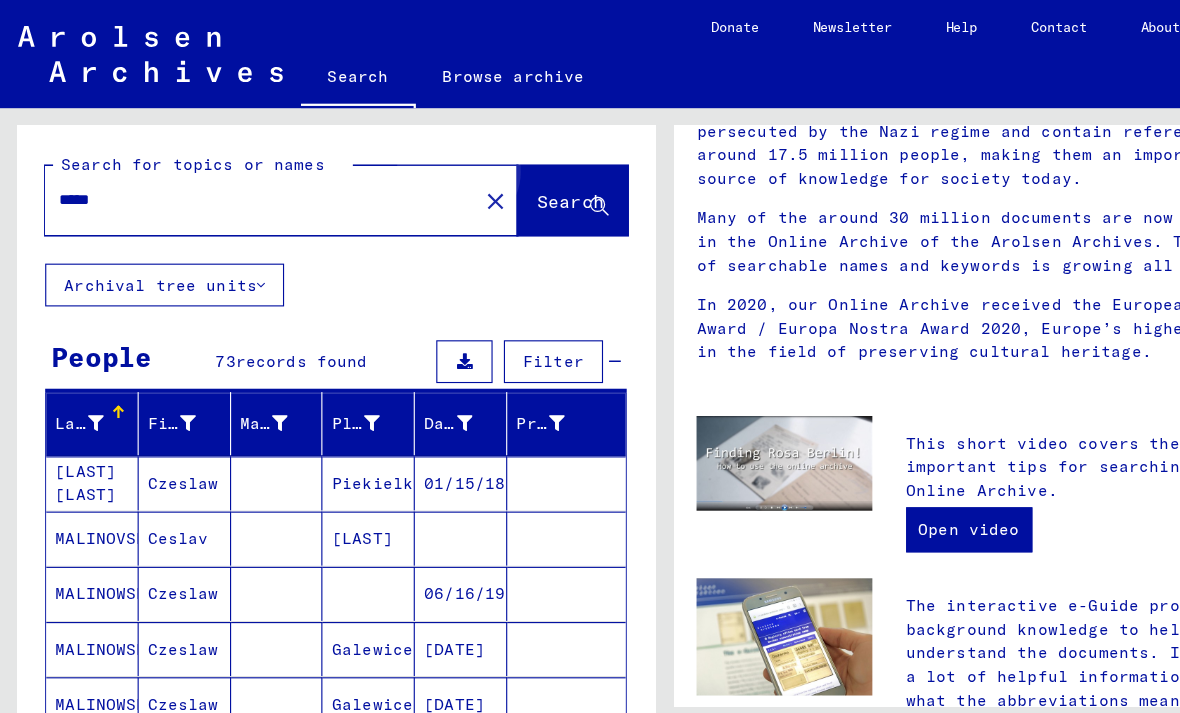 scroll, scrollTop: 0, scrollLeft: 0, axis: both 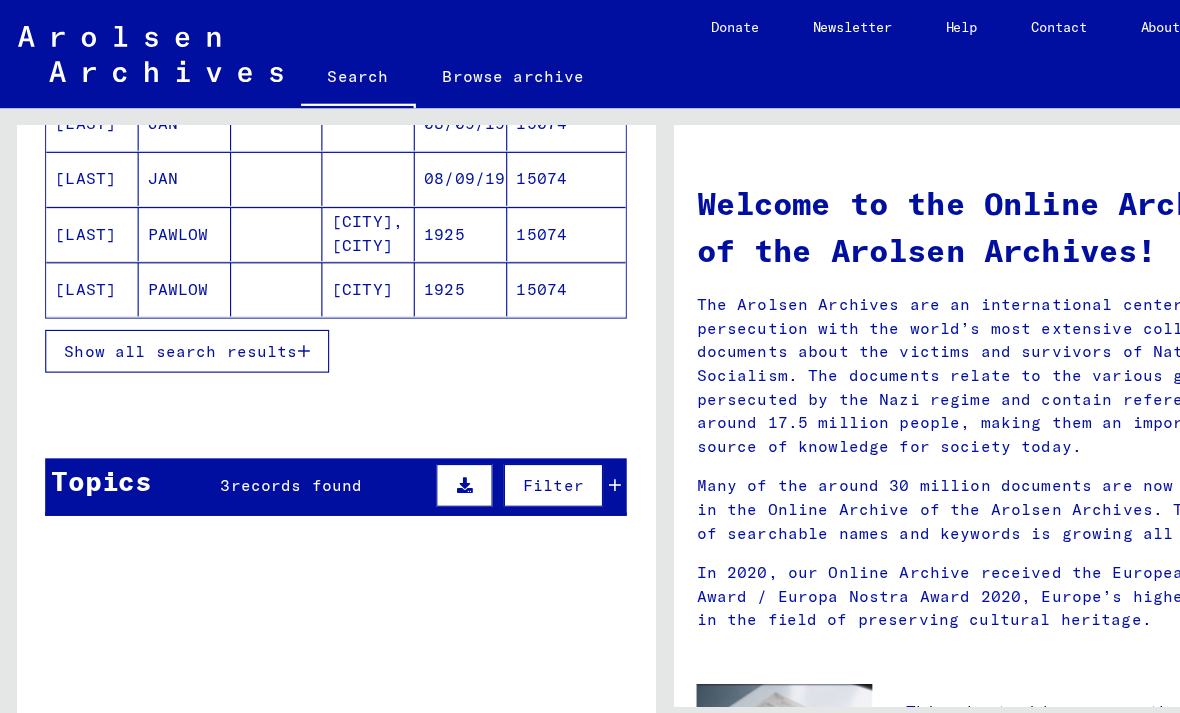 click on "Show all search results" at bounding box center (160, 312) 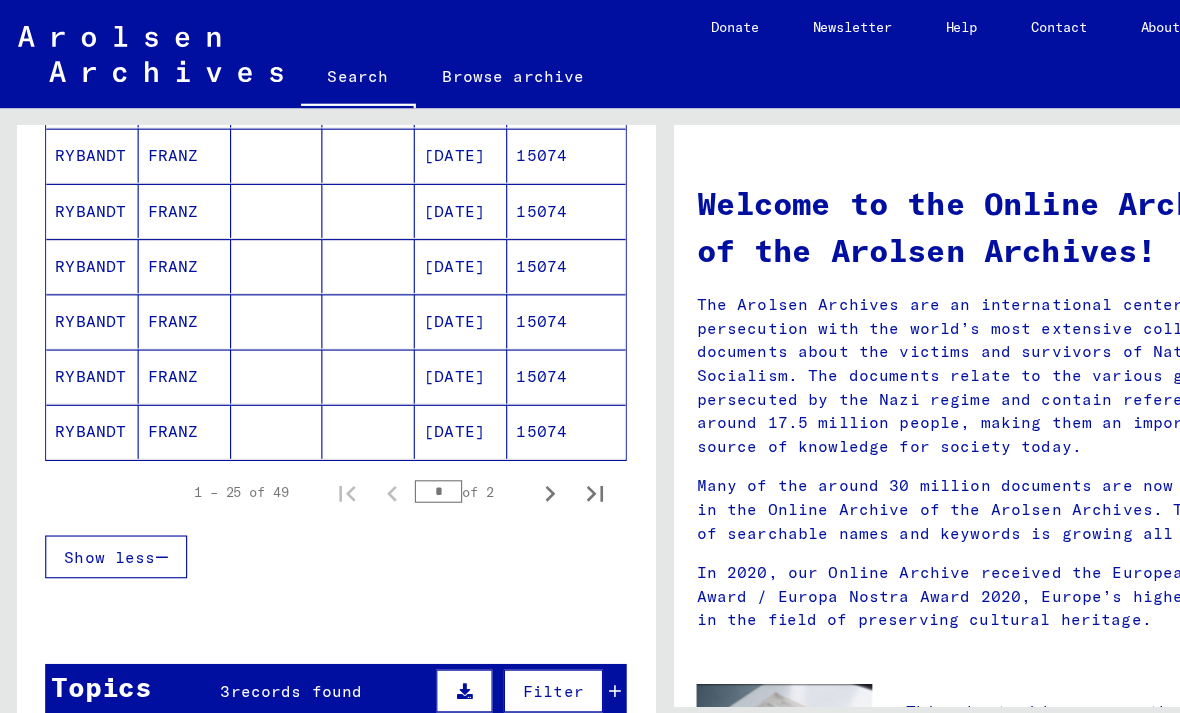 scroll, scrollTop: 1223, scrollLeft: 0, axis: vertical 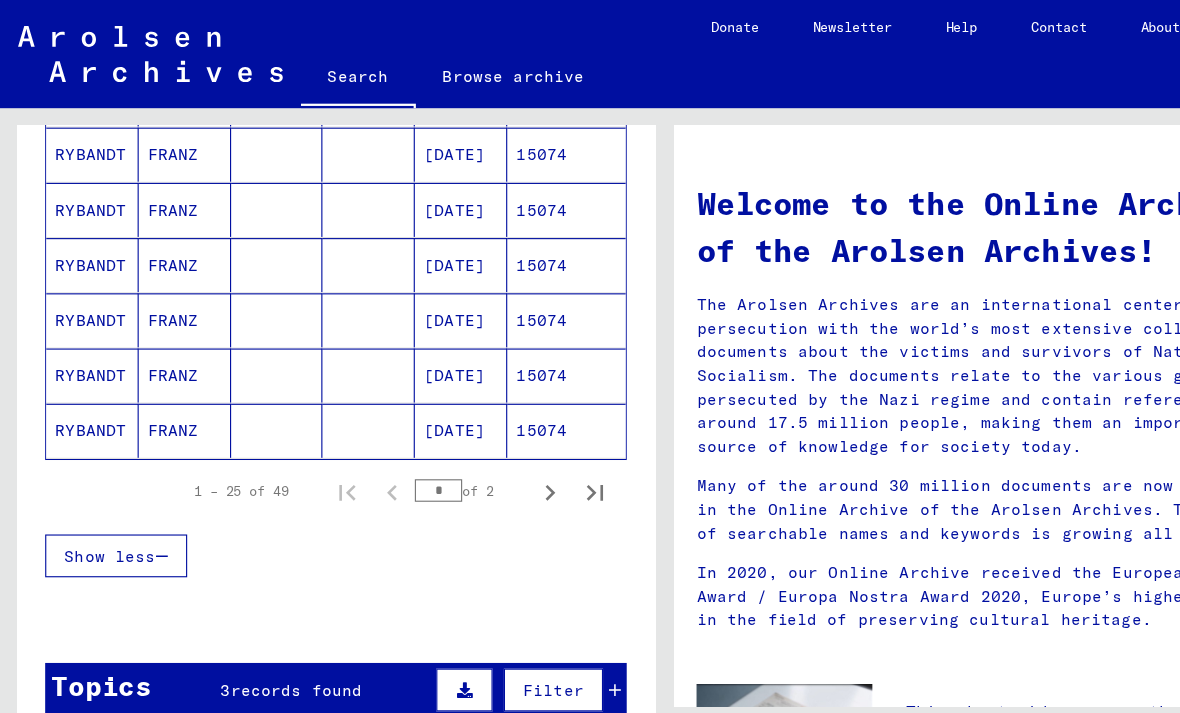 click 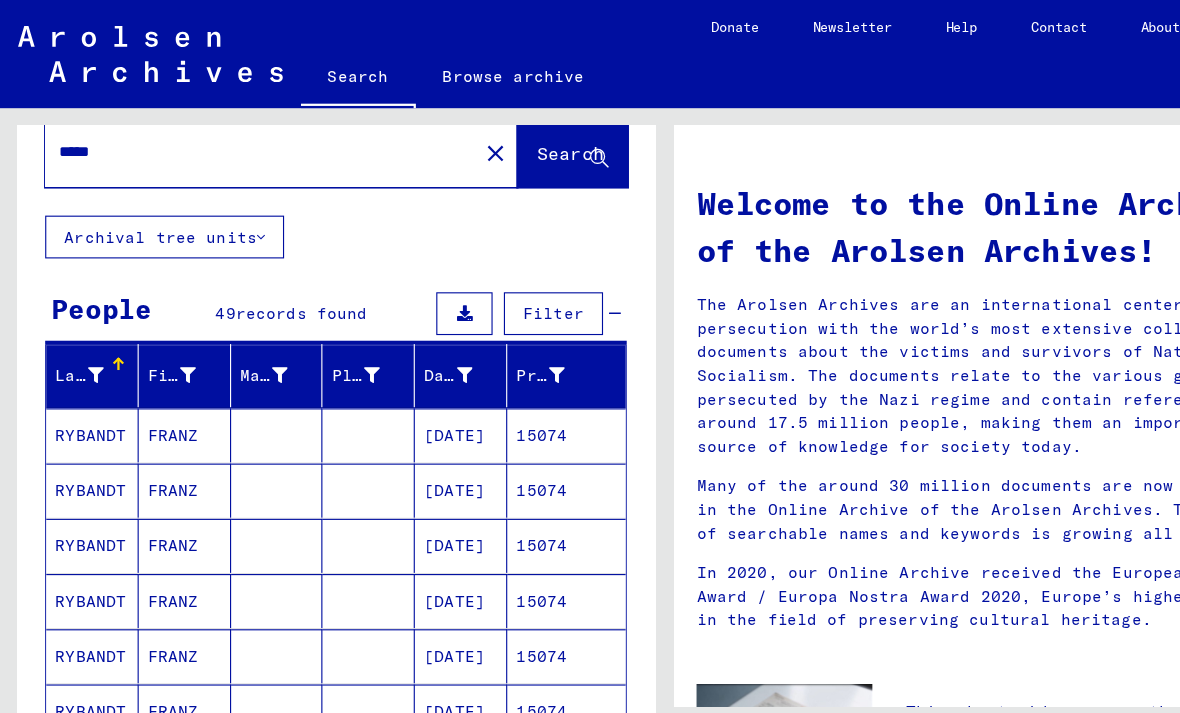 scroll, scrollTop: 42, scrollLeft: 0, axis: vertical 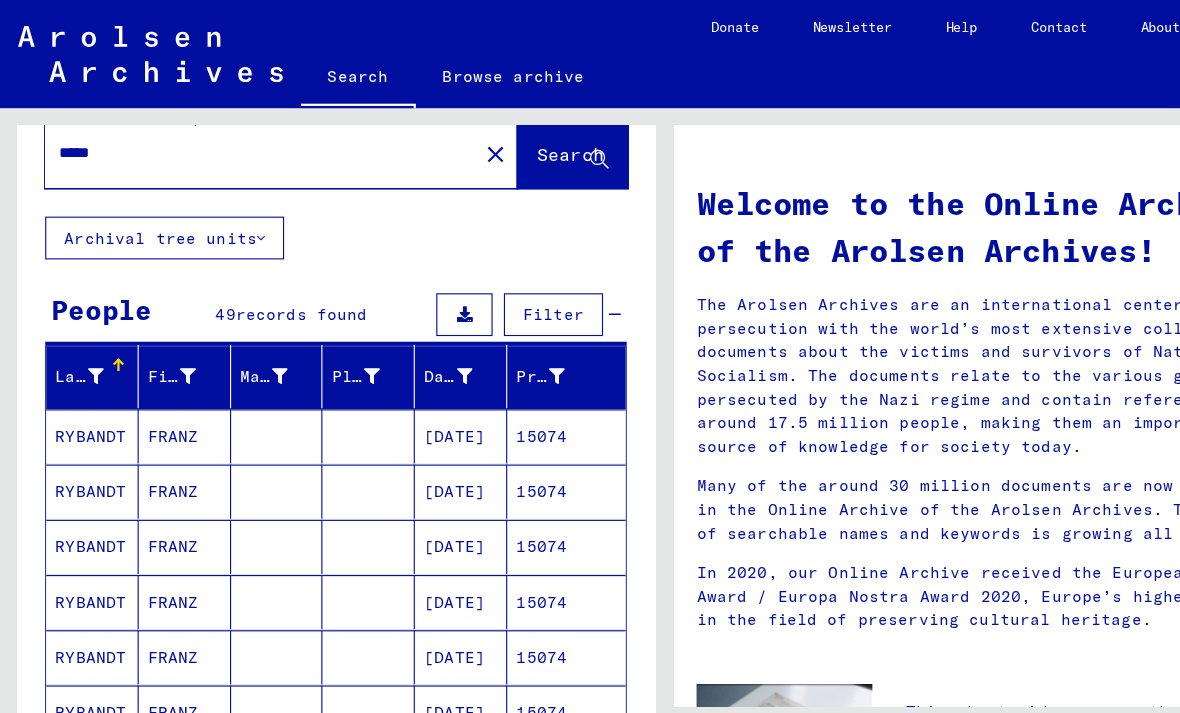 click on "*****" at bounding box center (225, 135) 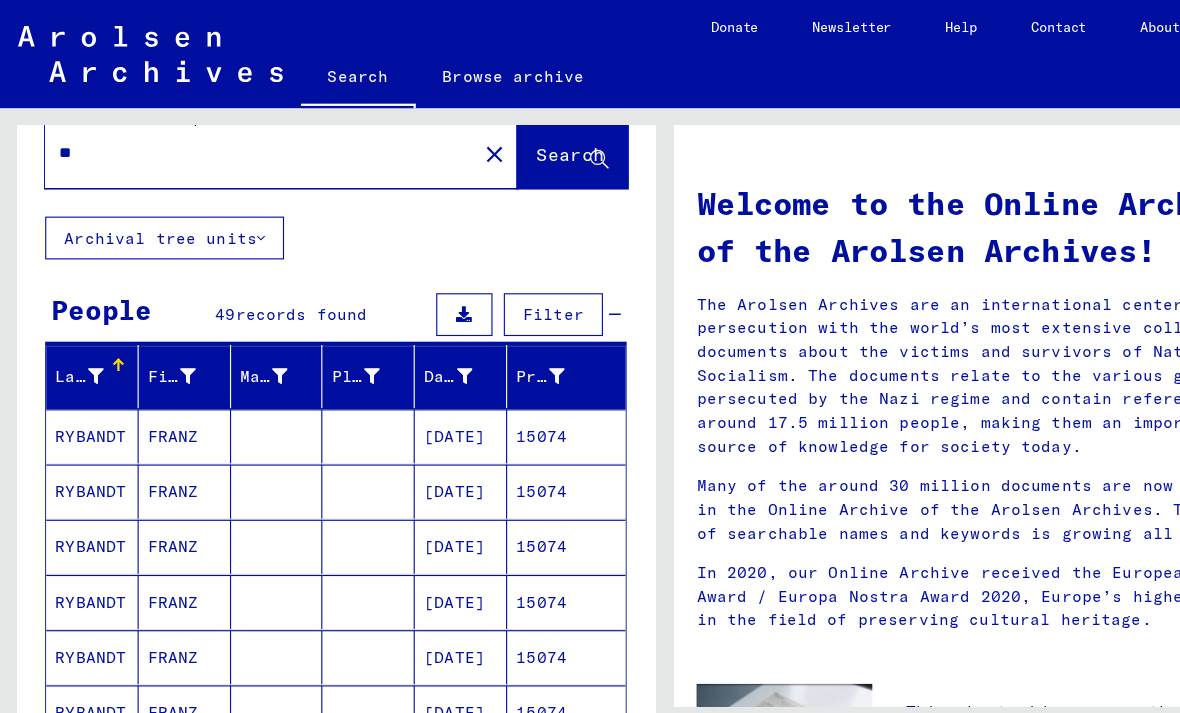 type on "*" 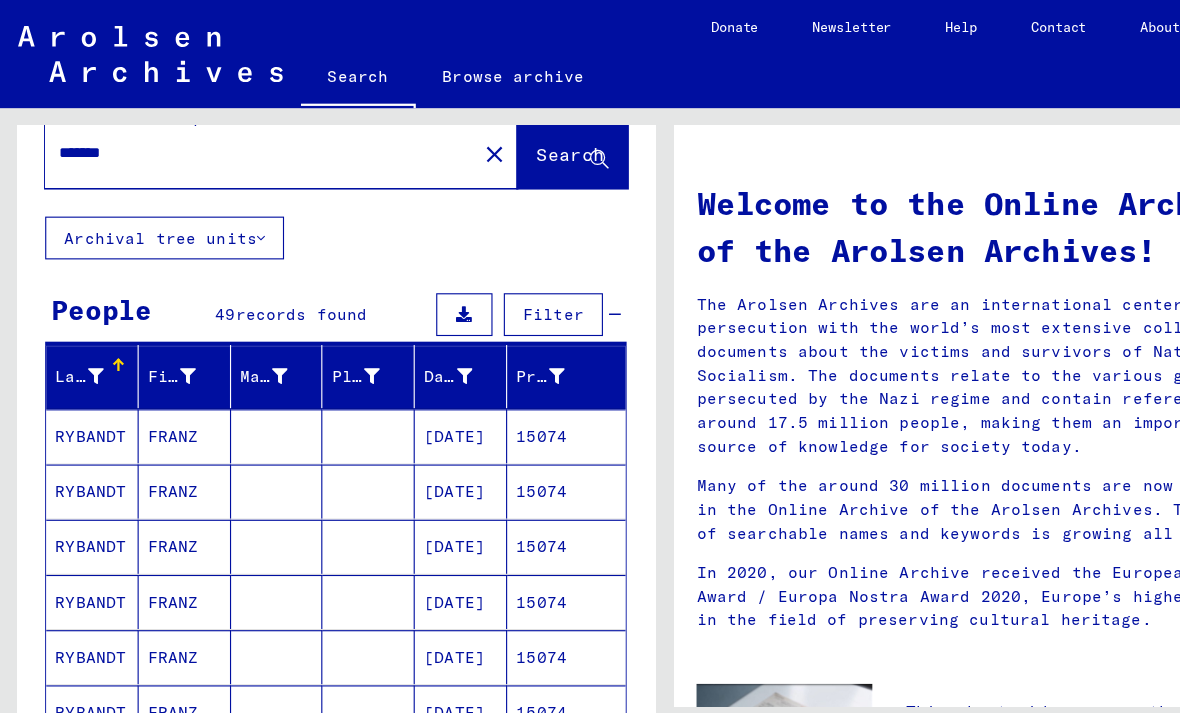 type on "*******" 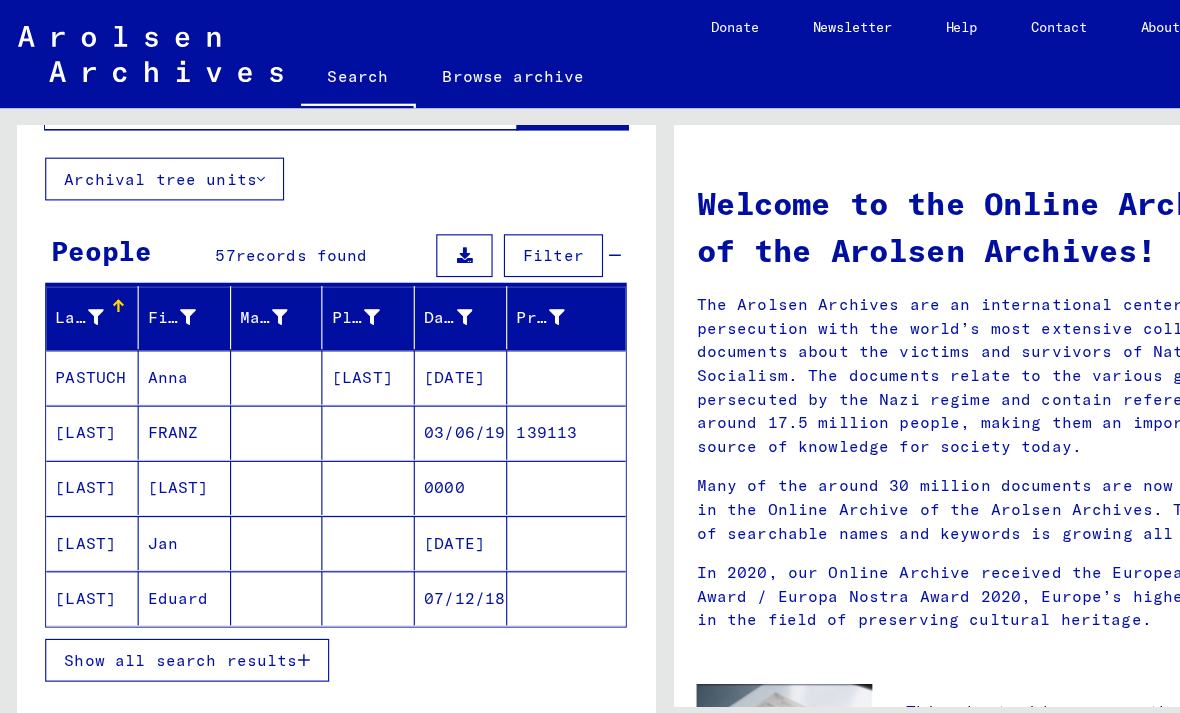scroll, scrollTop: 99, scrollLeft: 0, axis: vertical 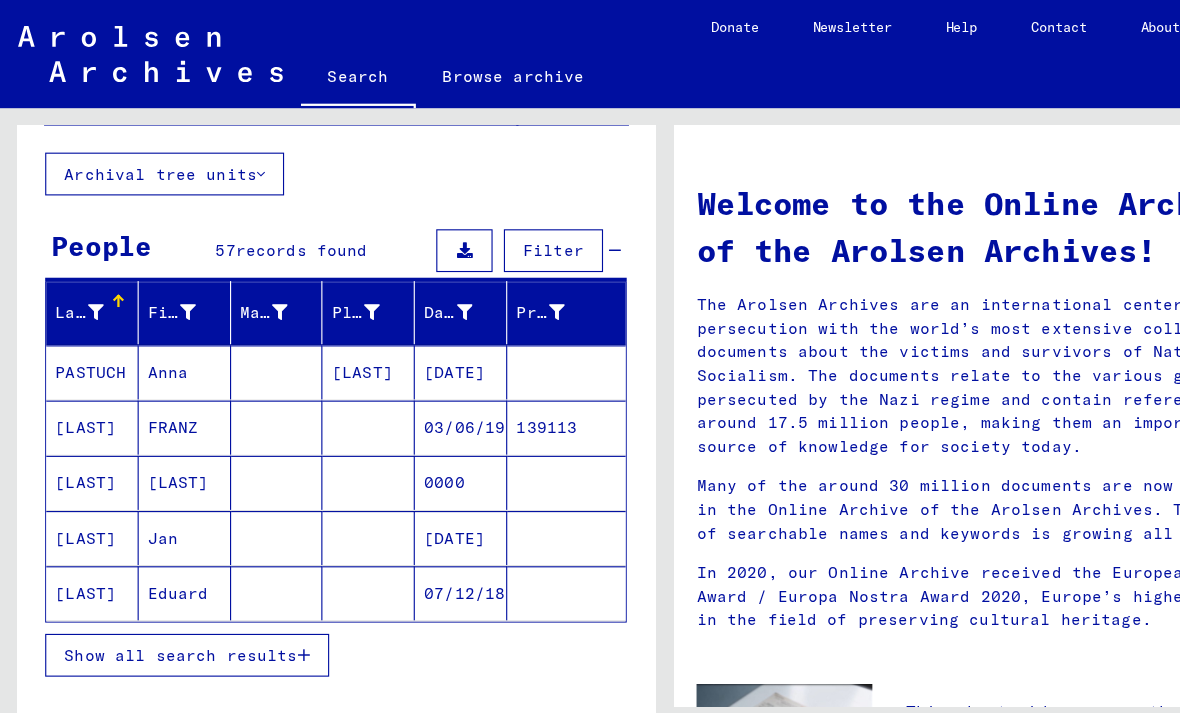 click on "Show all search results" at bounding box center [160, 581] 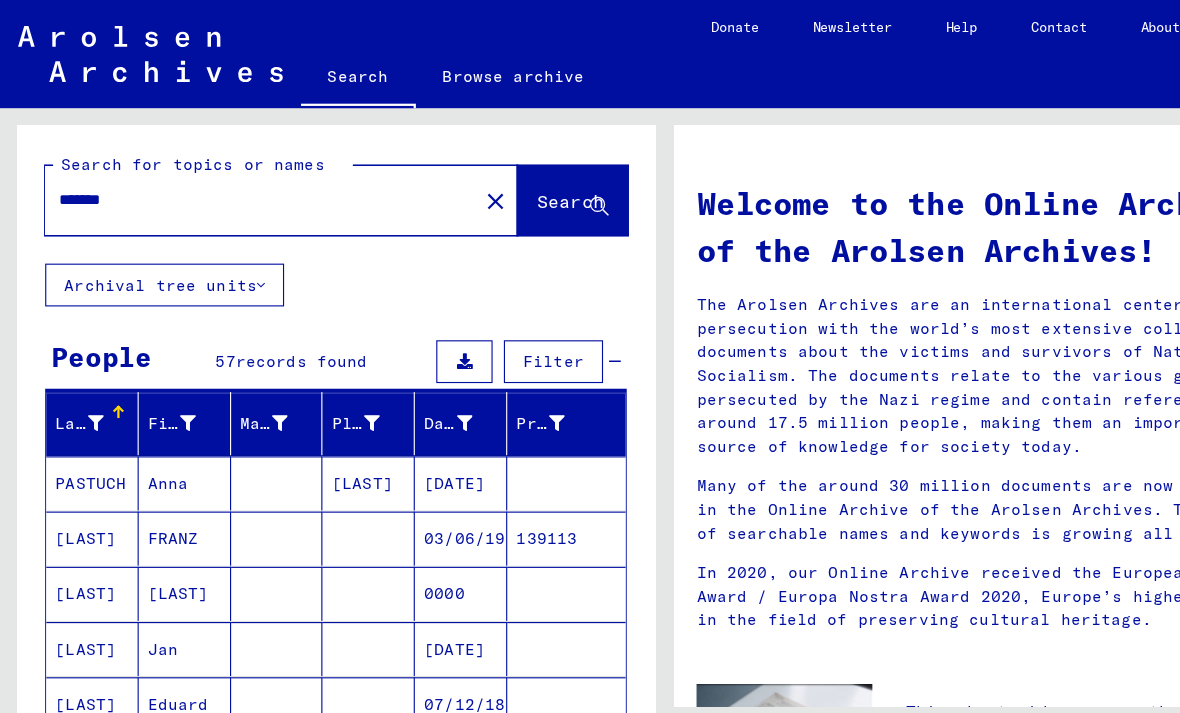 scroll, scrollTop: 0, scrollLeft: 0, axis: both 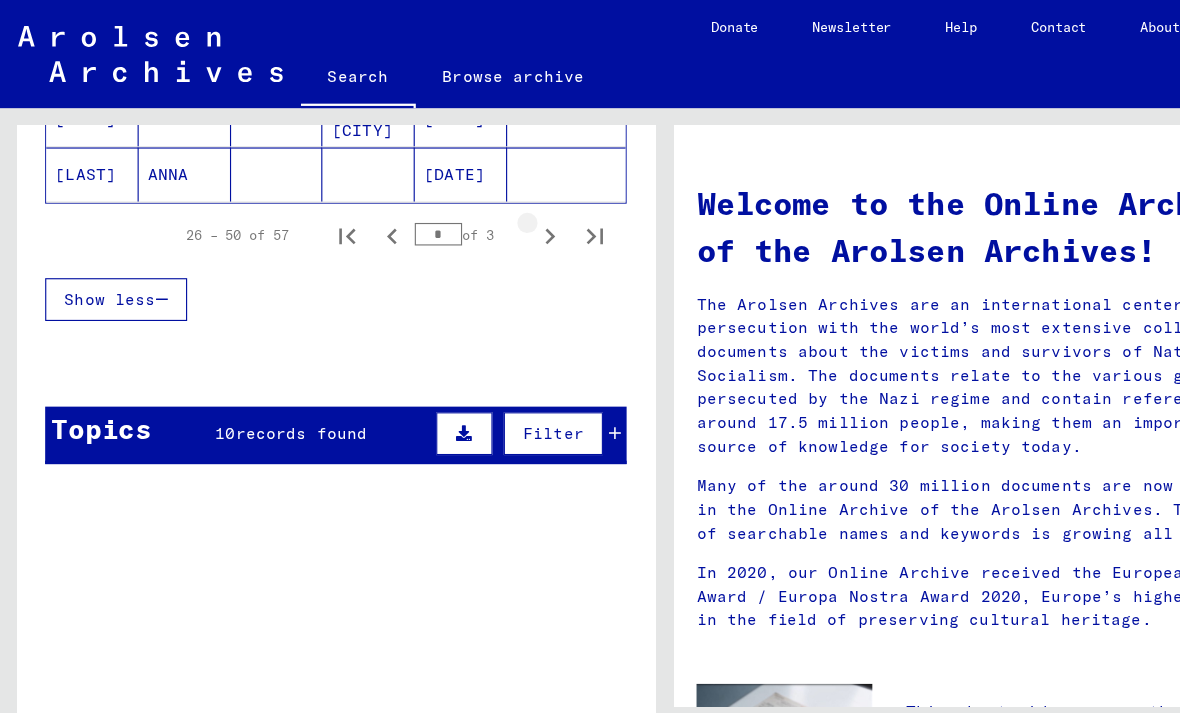 click 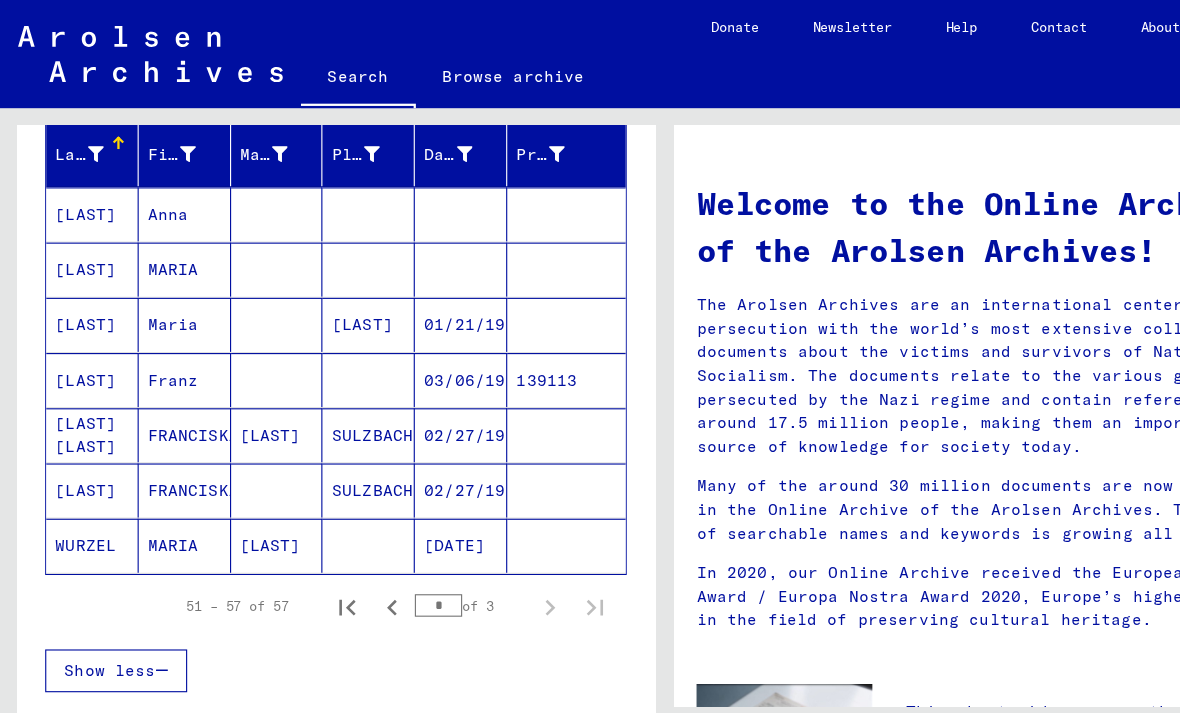 scroll, scrollTop: 240, scrollLeft: 0, axis: vertical 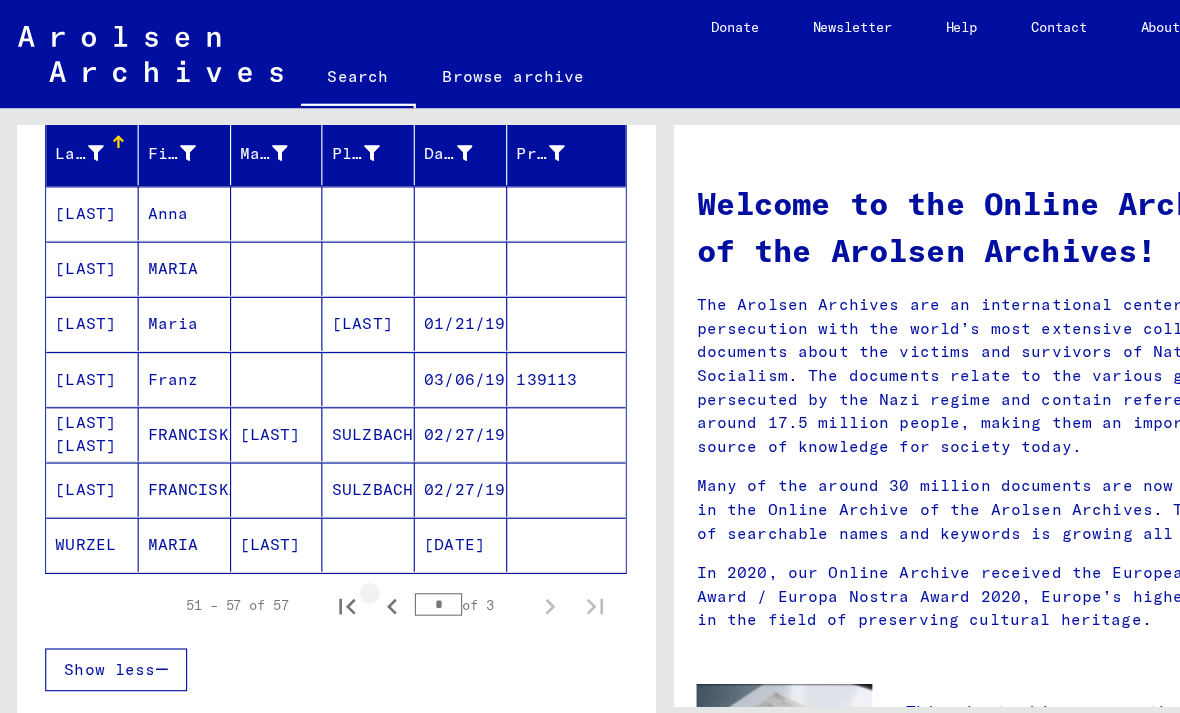 click 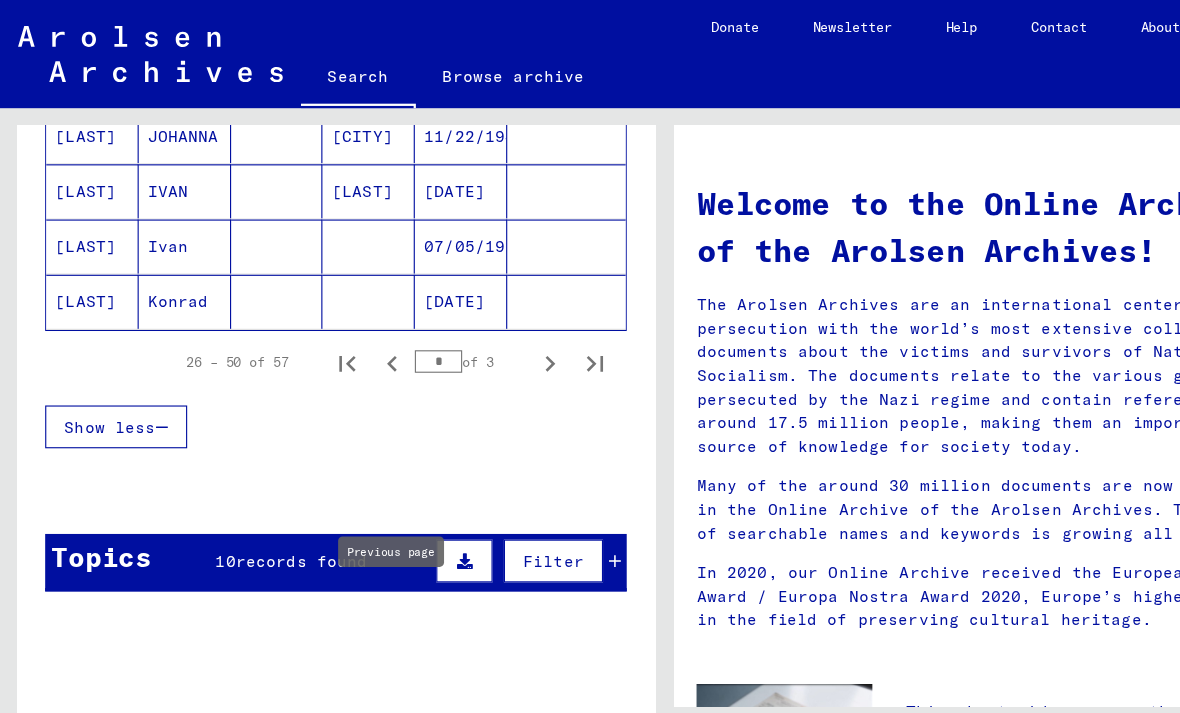scroll, scrollTop: 1328, scrollLeft: 0, axis: vertical 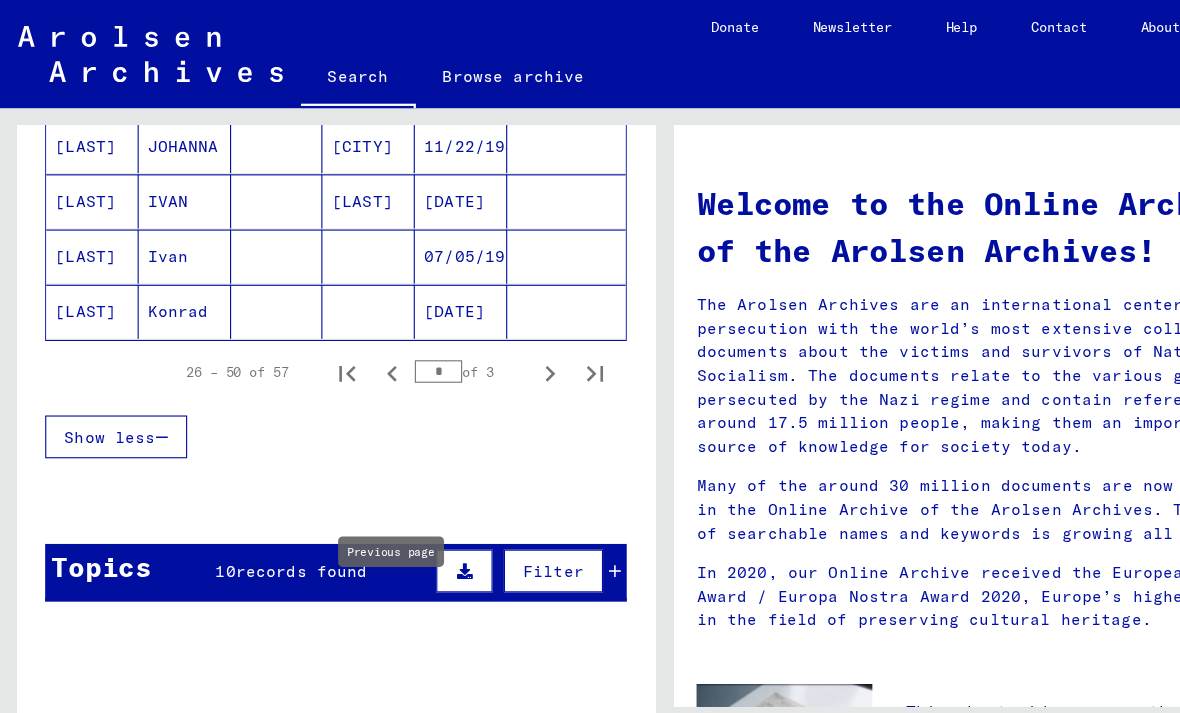 click 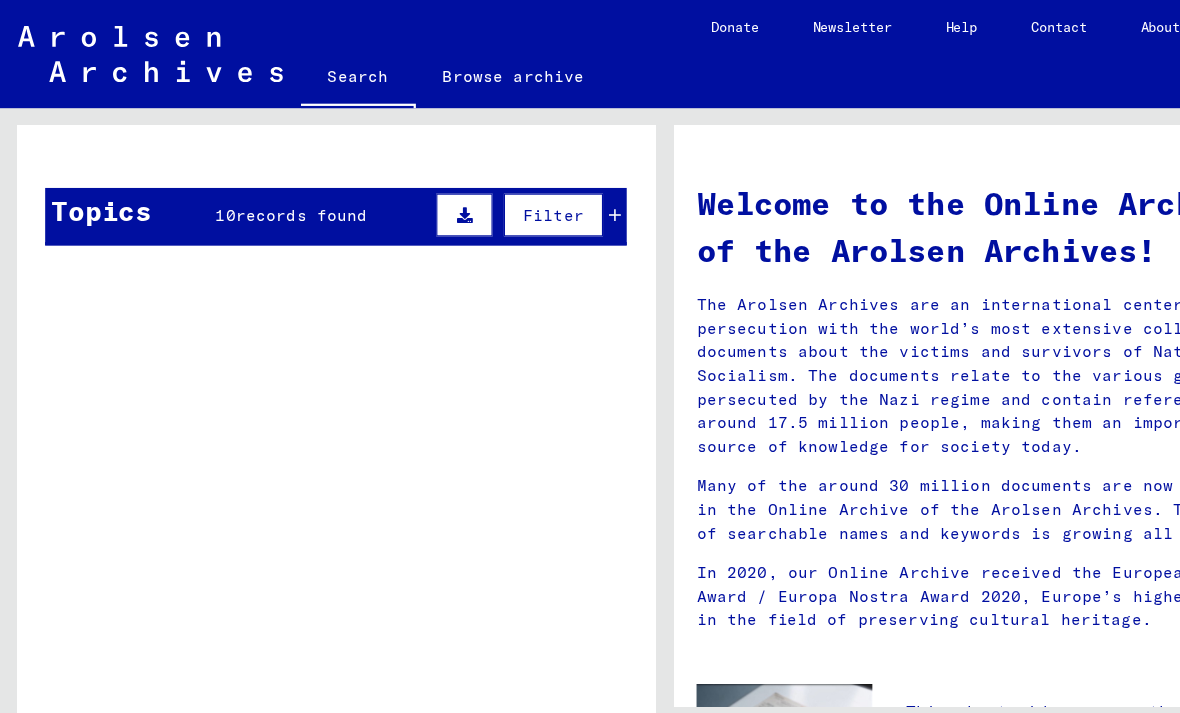 scroll, scrollTop: 1642, scrollLeft: 0, axis: vertical 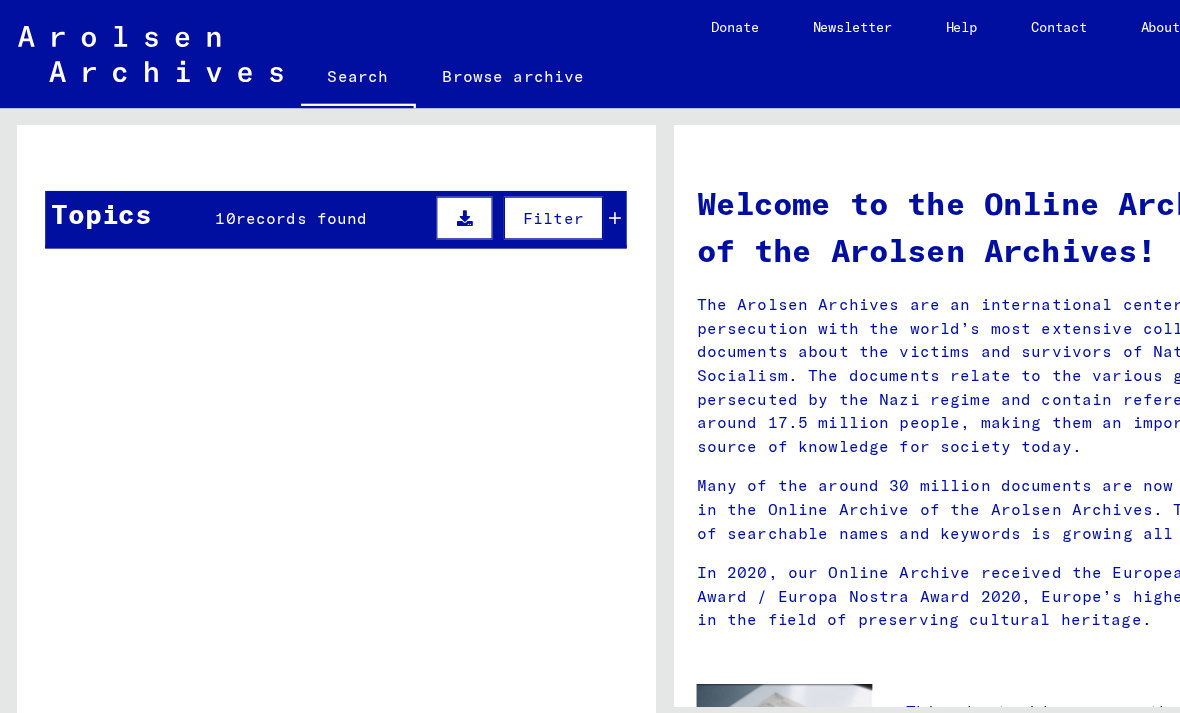 click on "records found" at bounding box center (267, 193) 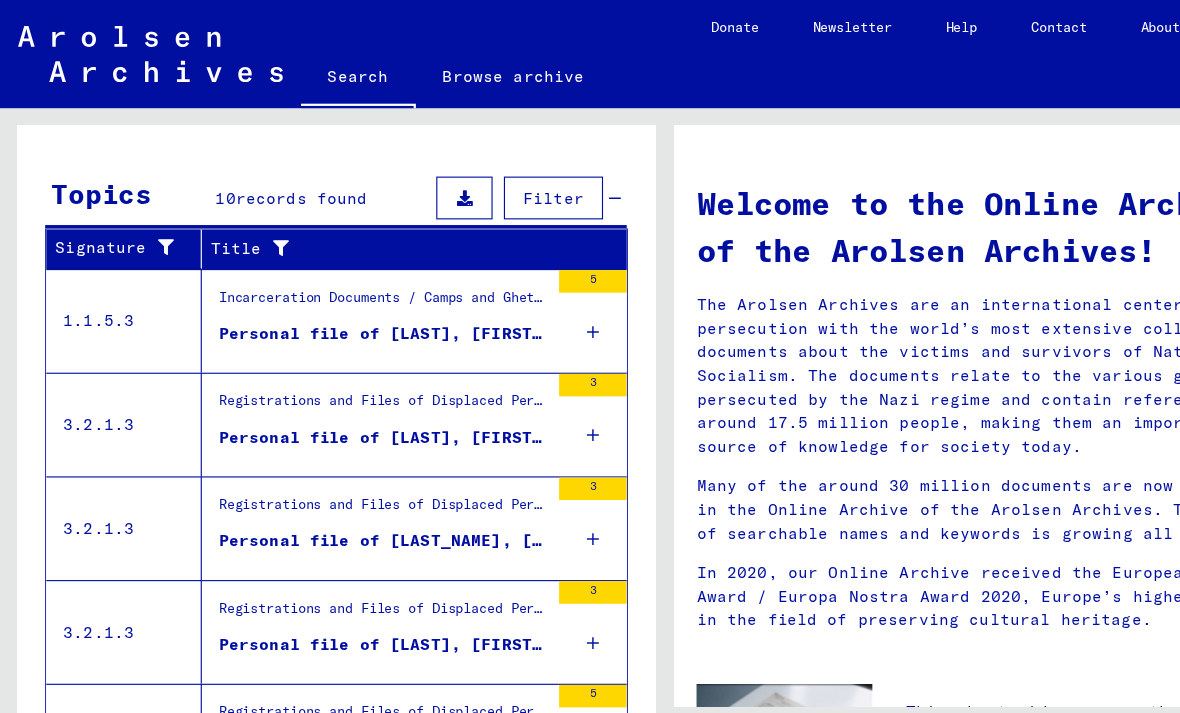 scroll, scrollTop: 1658, scrollLeft: 0, axis: vertical 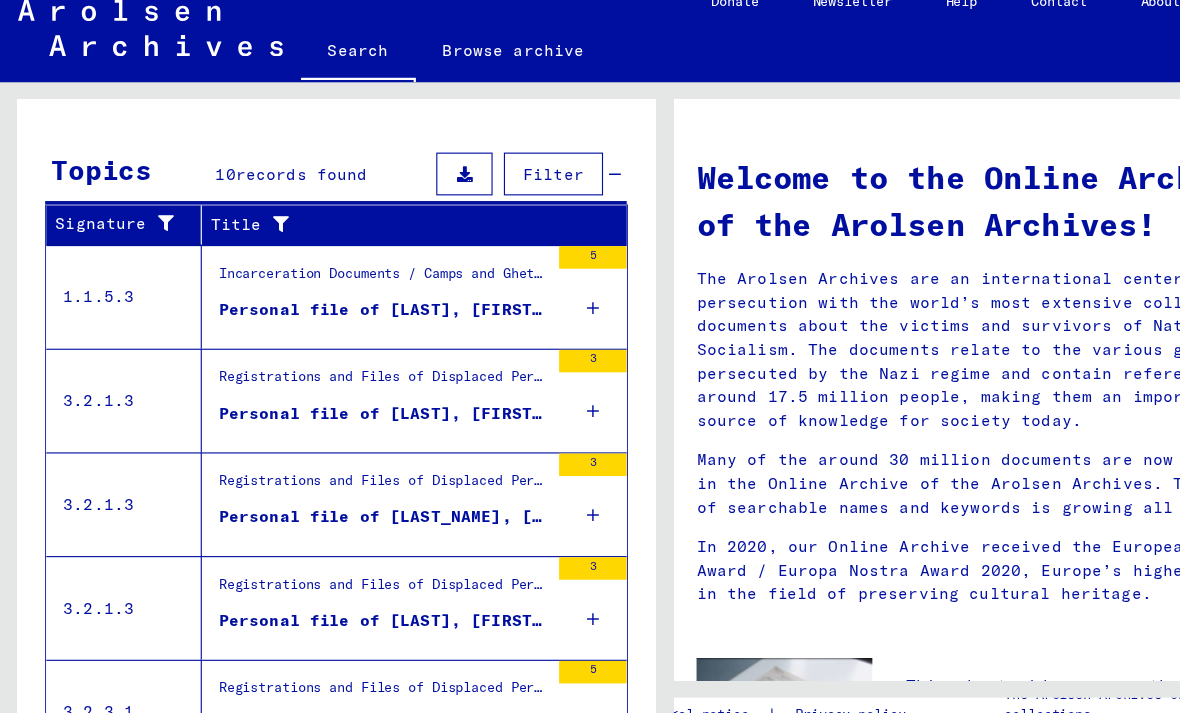 click on "Show all search results" at bounding box center (160, 730) 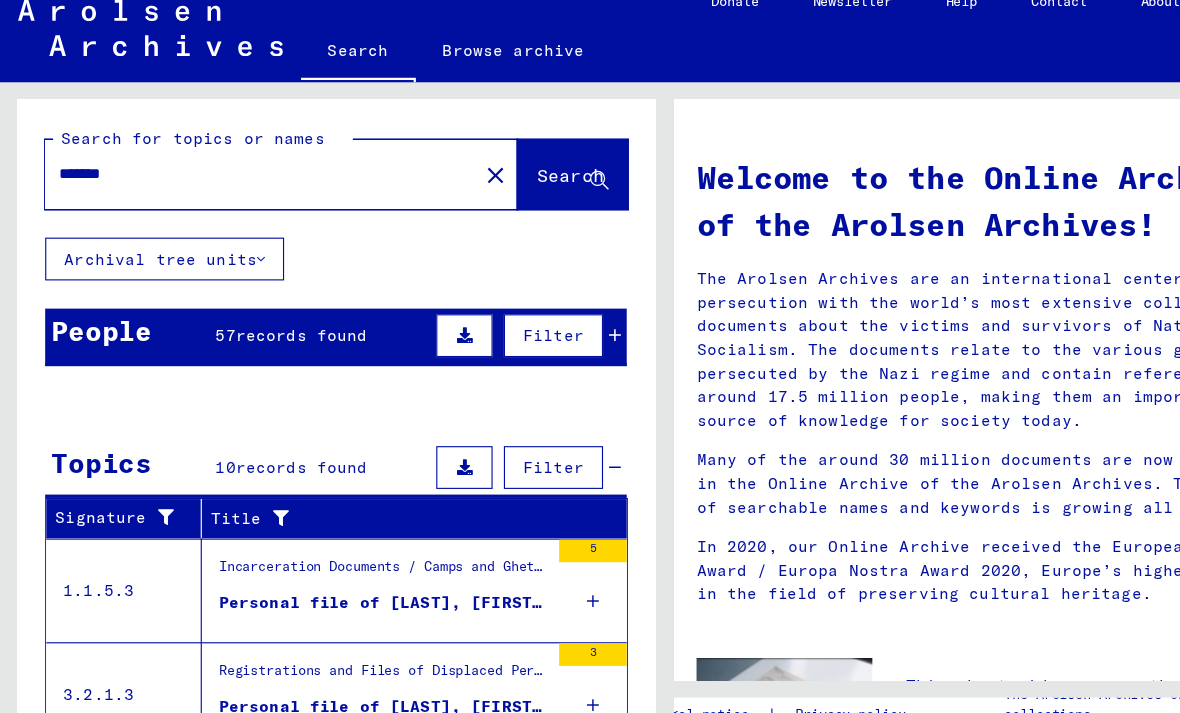 scroll, scrollTop: 0, scrollLeft: 0, axis: both 